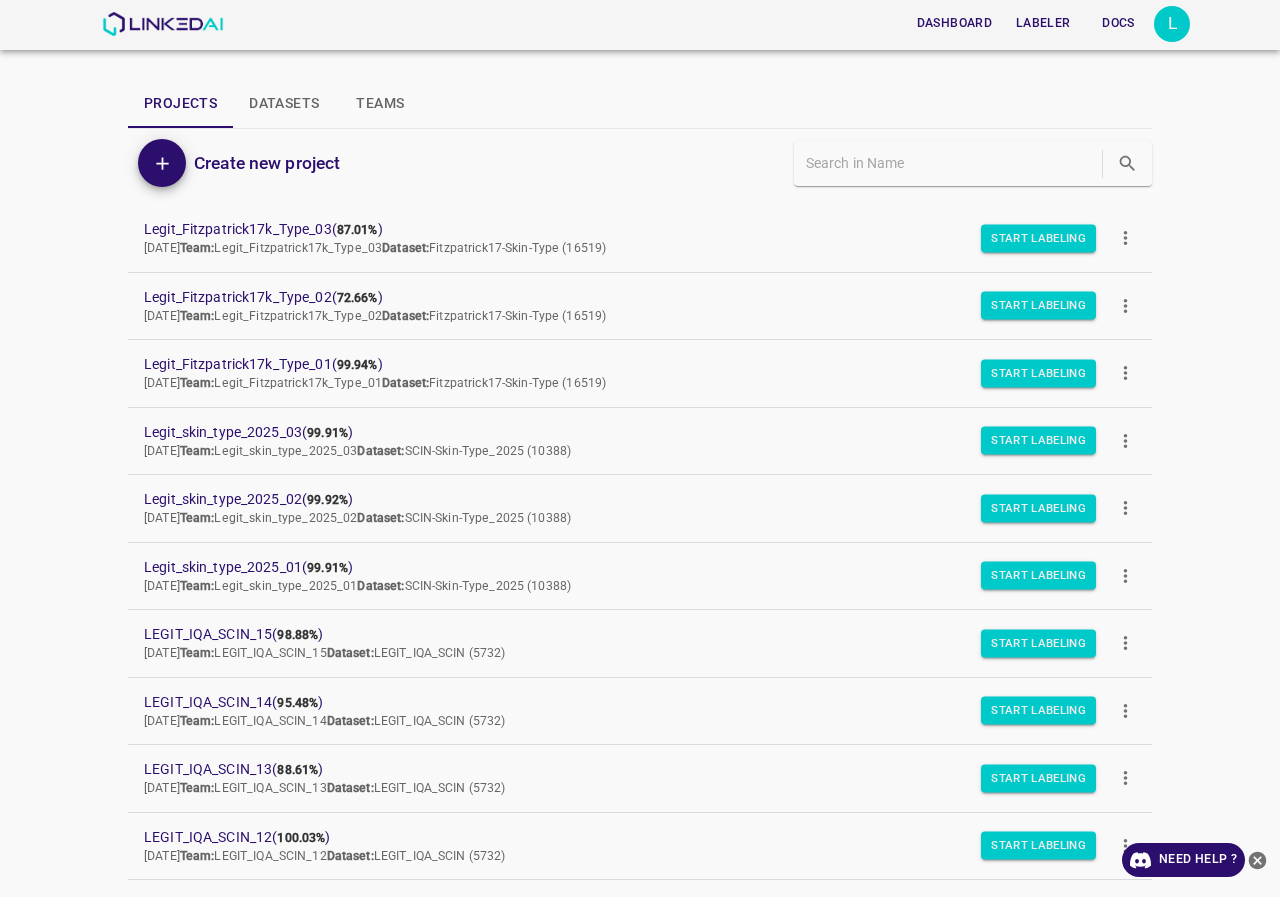 scroll, scrollTop: 0, scrollLeft: 0, axis: both 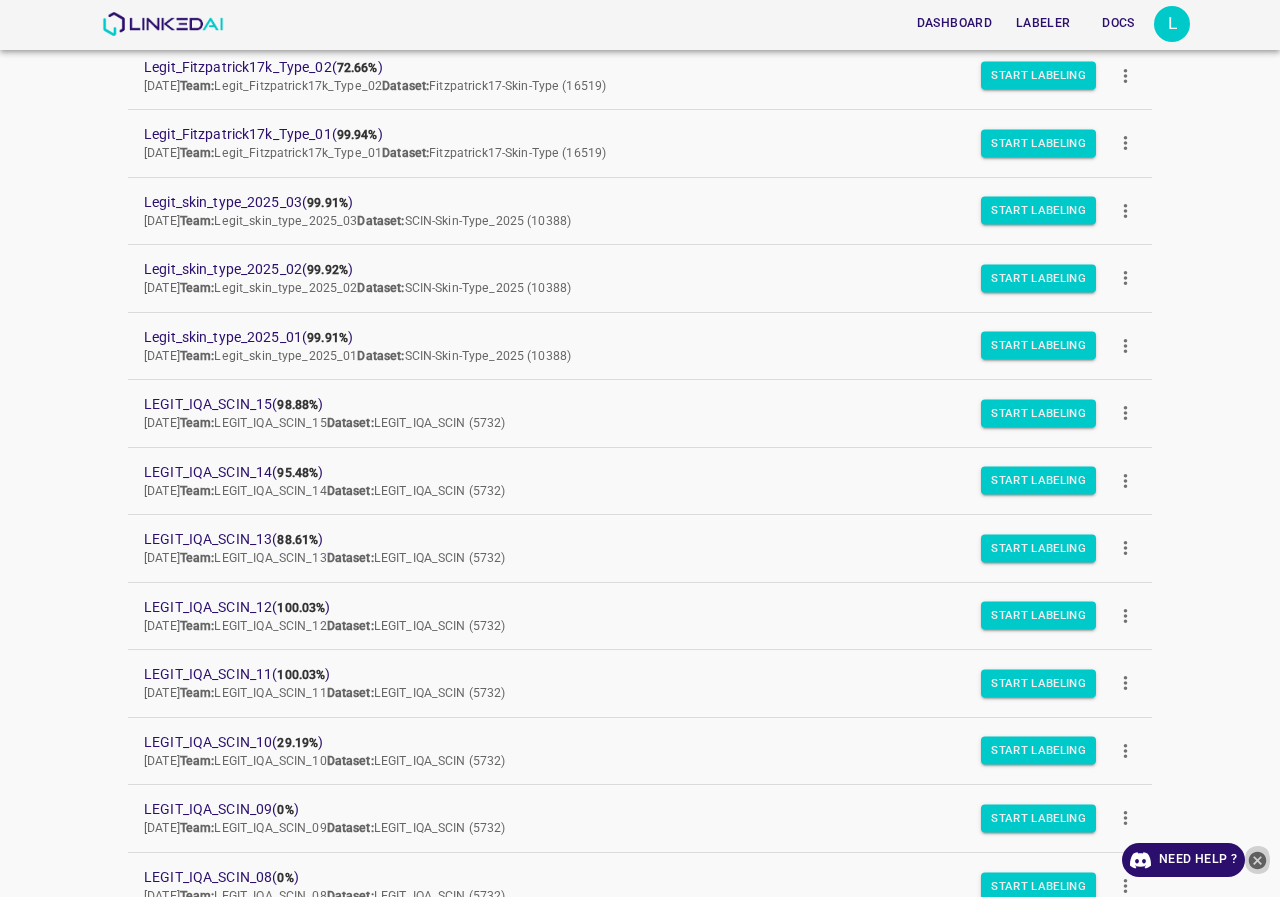 click 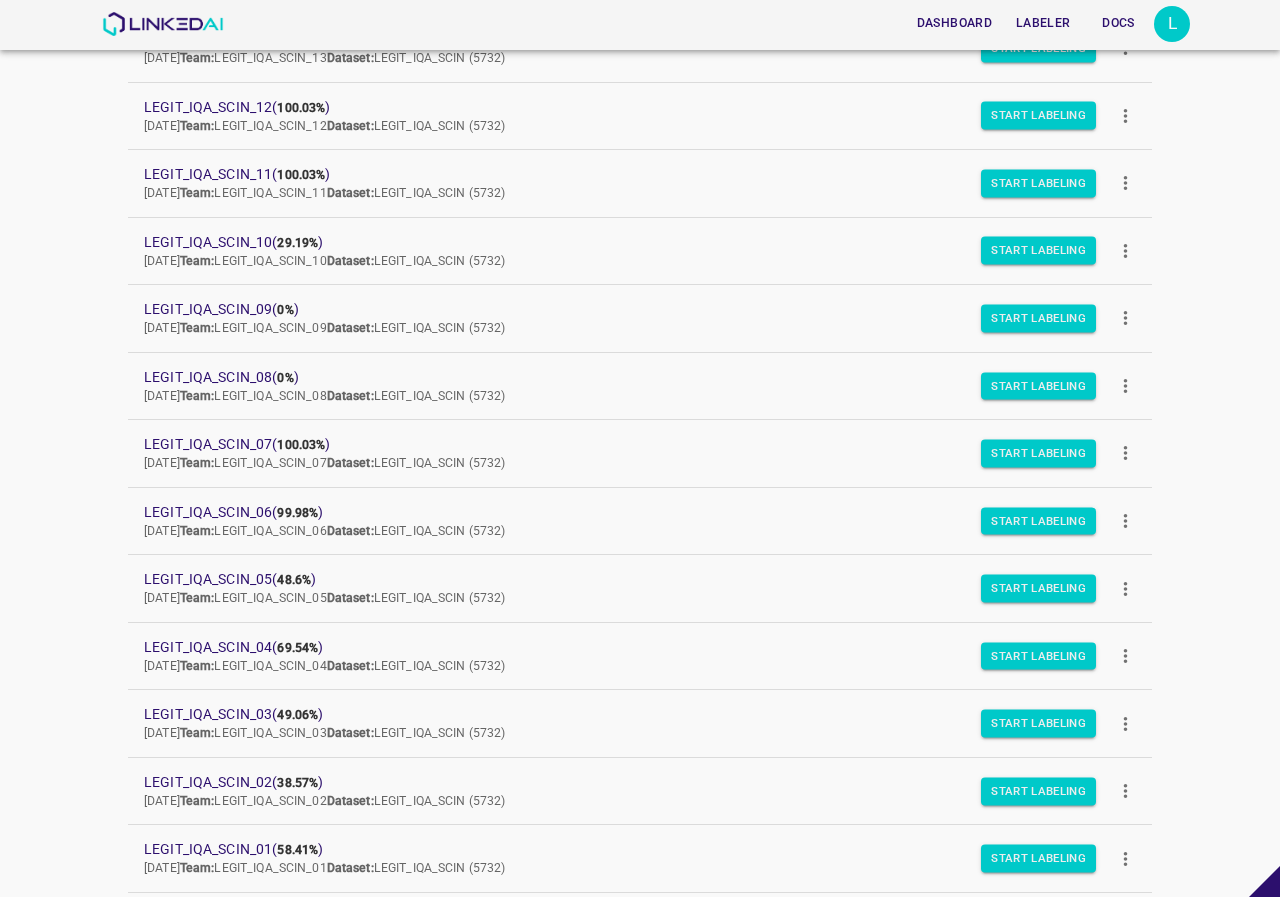 scroll, scrollTop: 330, scrollLeft: 0, axis: vertical 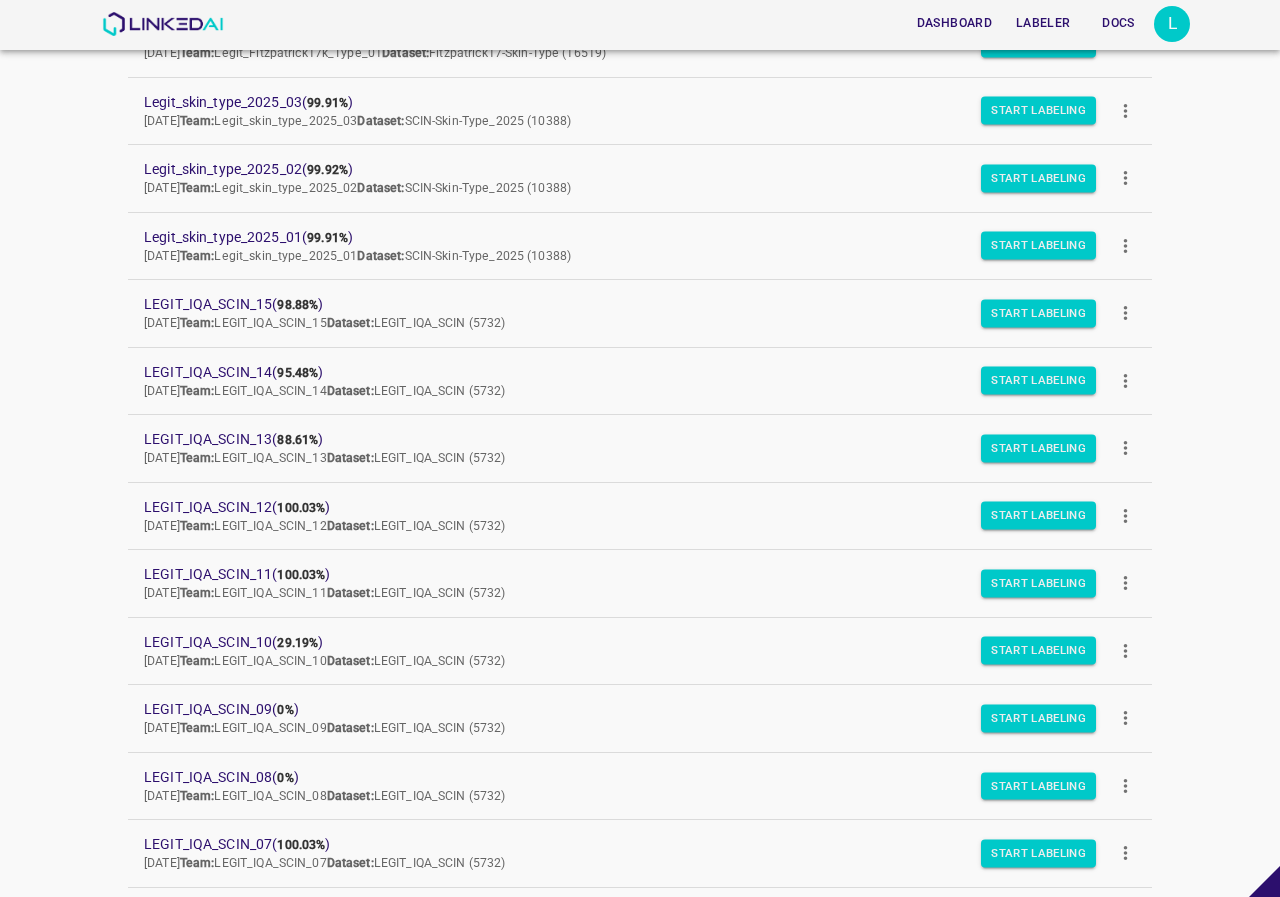 click on "L" at bounding box center (1172, 24) 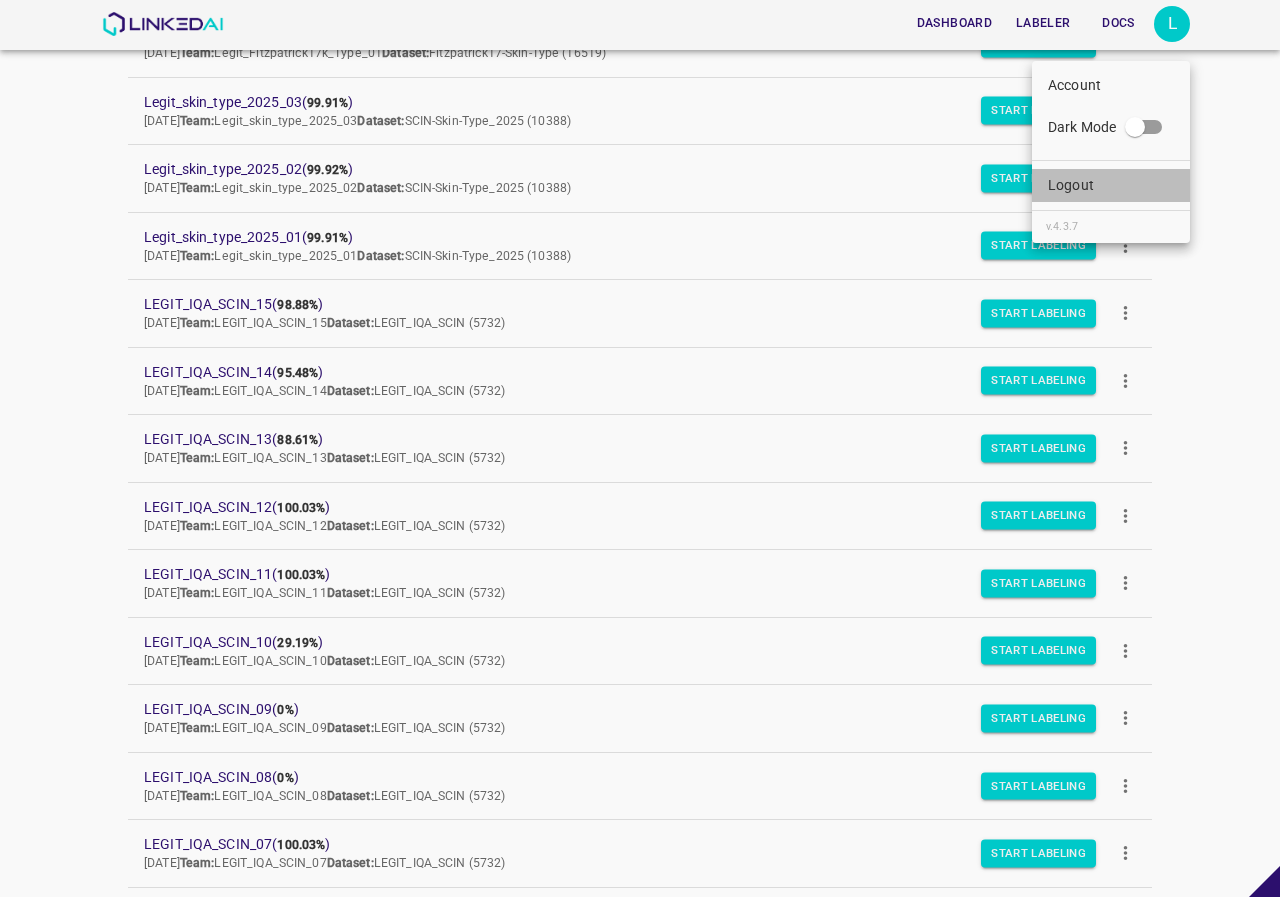 click on "Logout" at bounding box center (1071, 185) 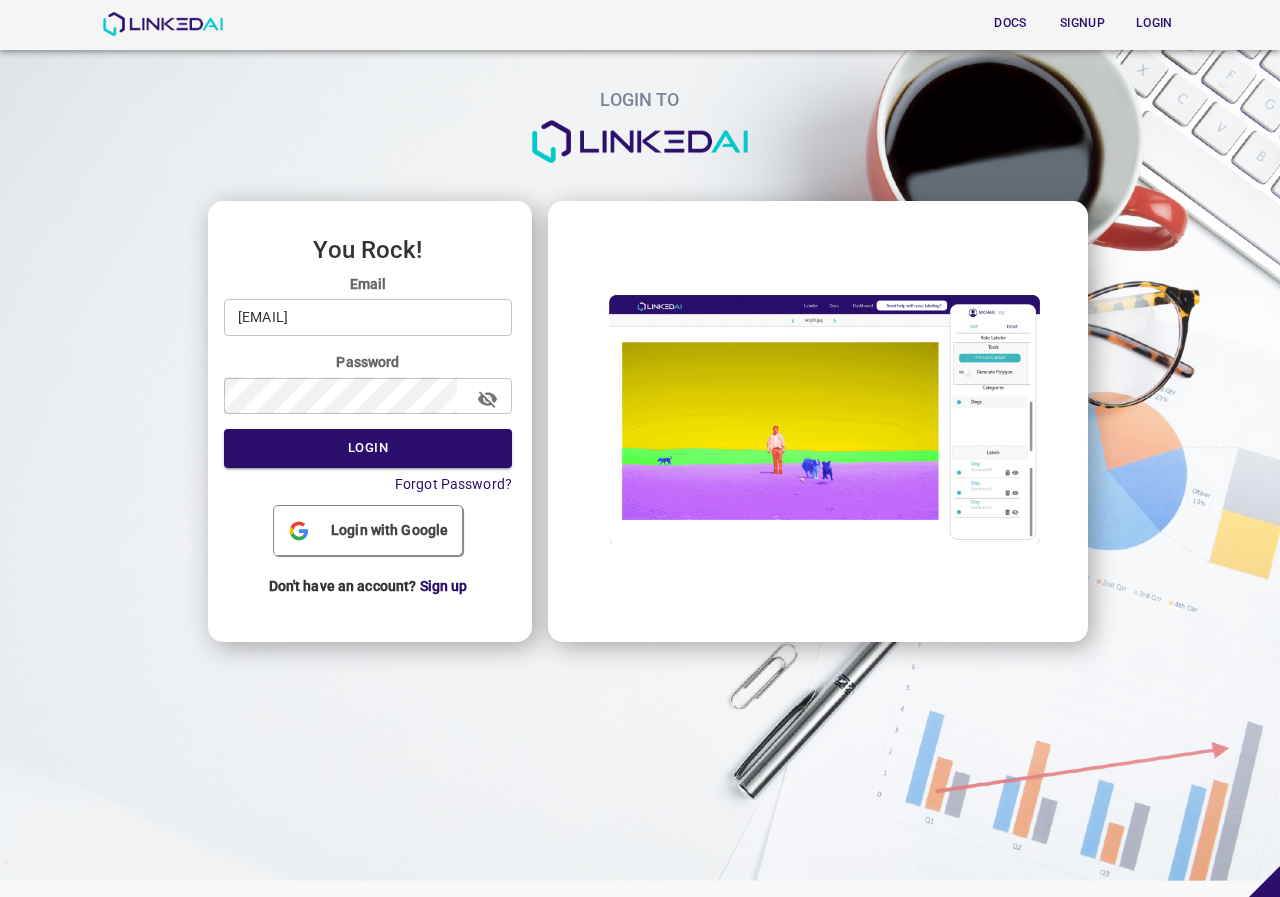 scroll, scrollTop: 0, scrollLeft: 0, axis: both 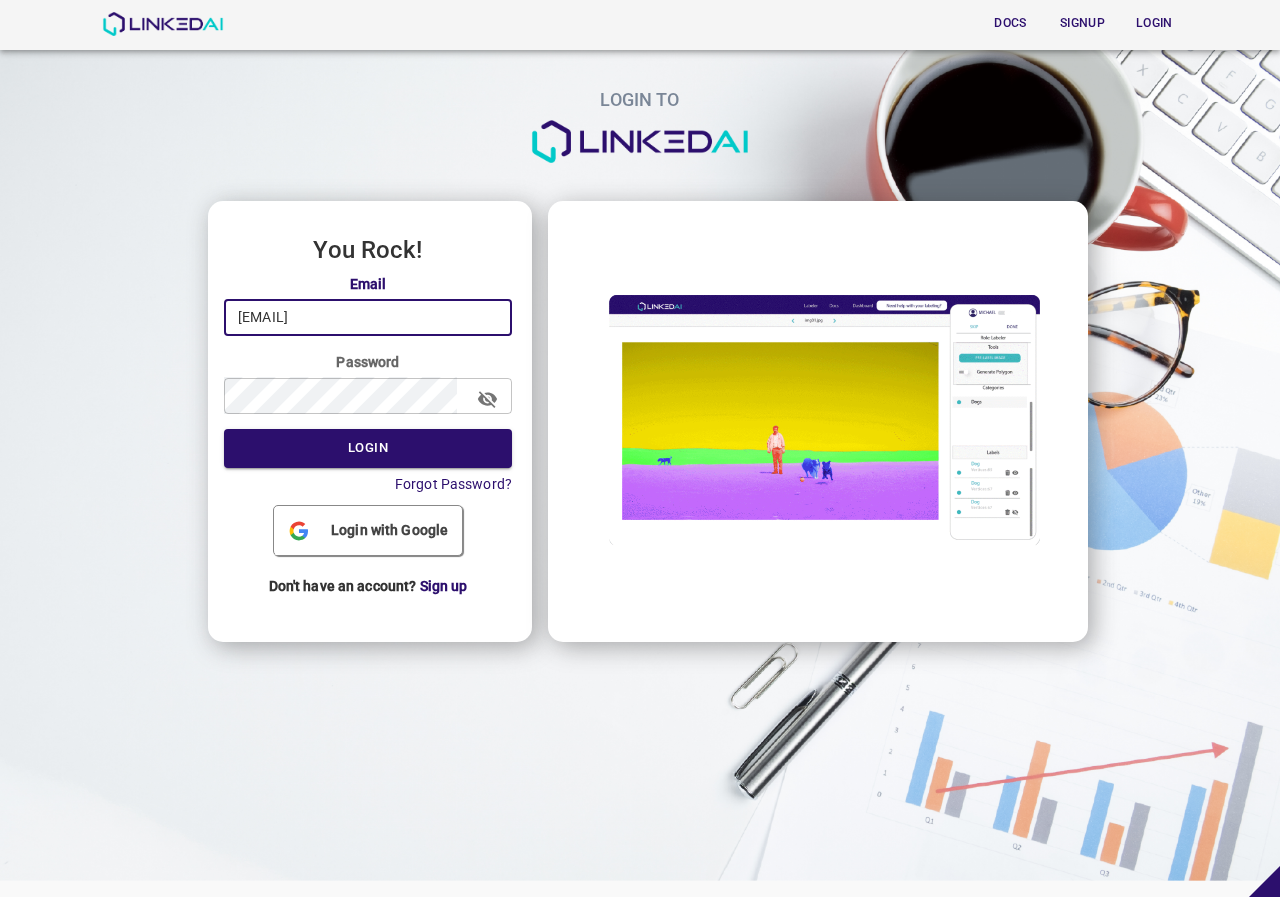 click on "legit@linkedai.co" at bounding box center (368, 317) 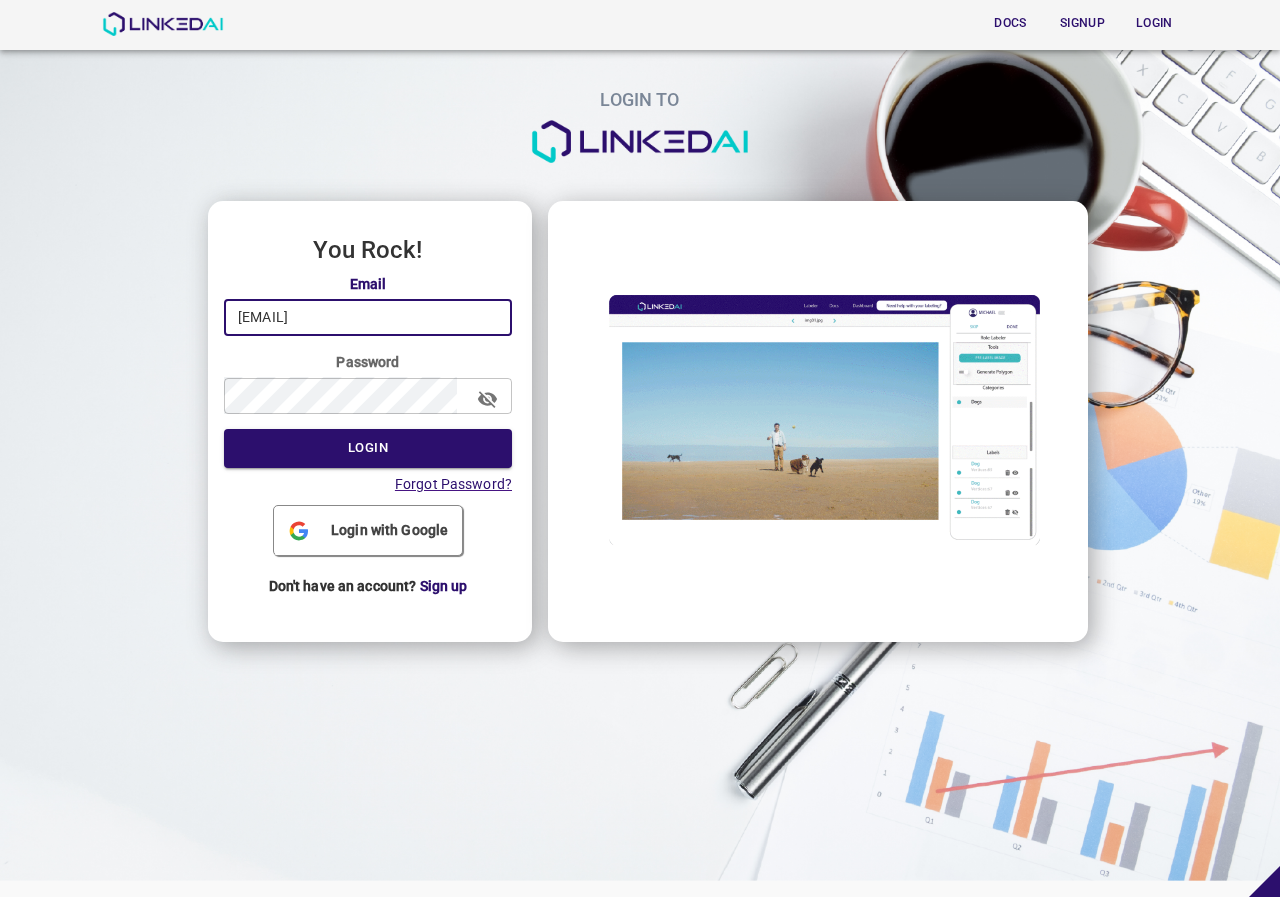 type on "admin@linkedai.co" 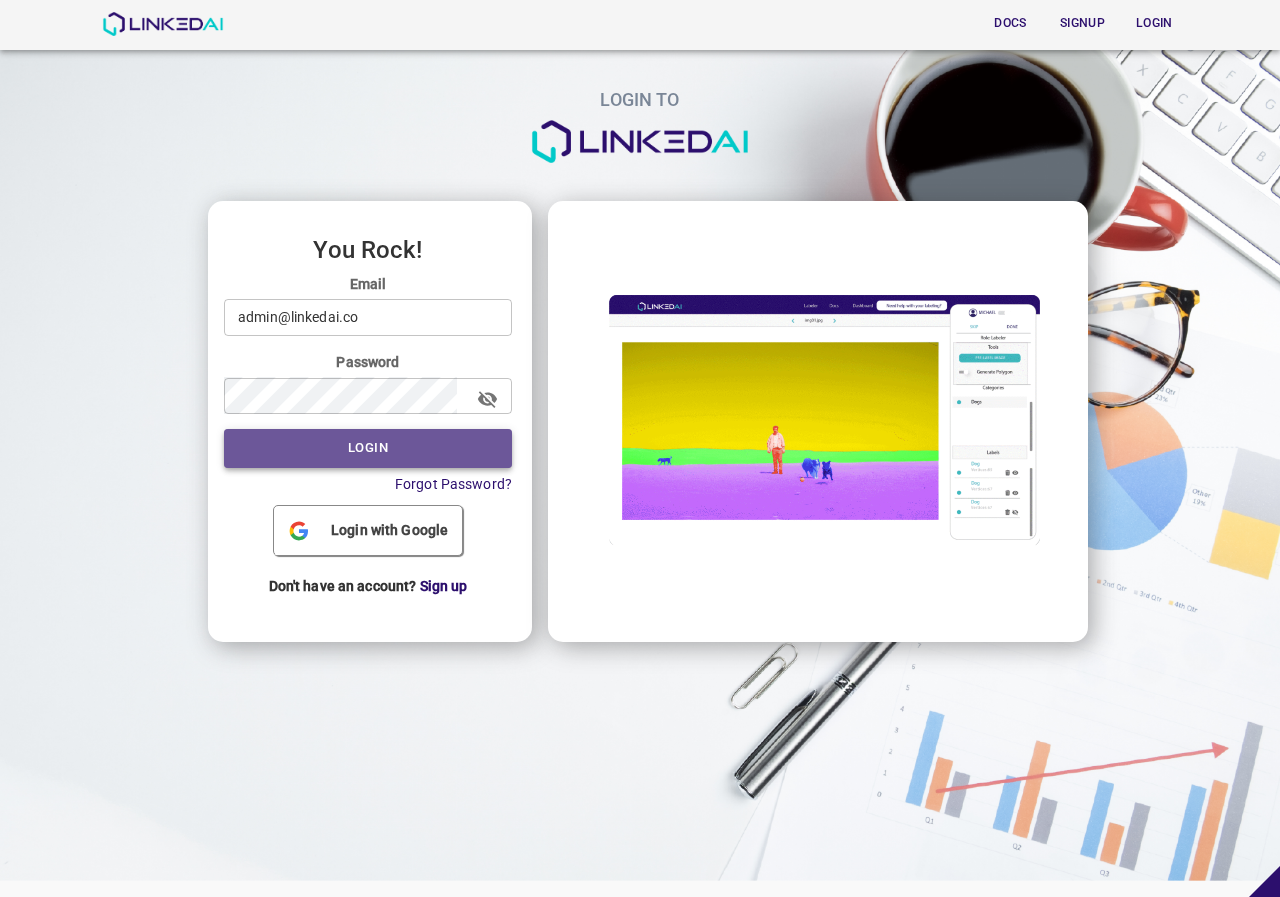 click on "Login" at bounding box center [368, 448] 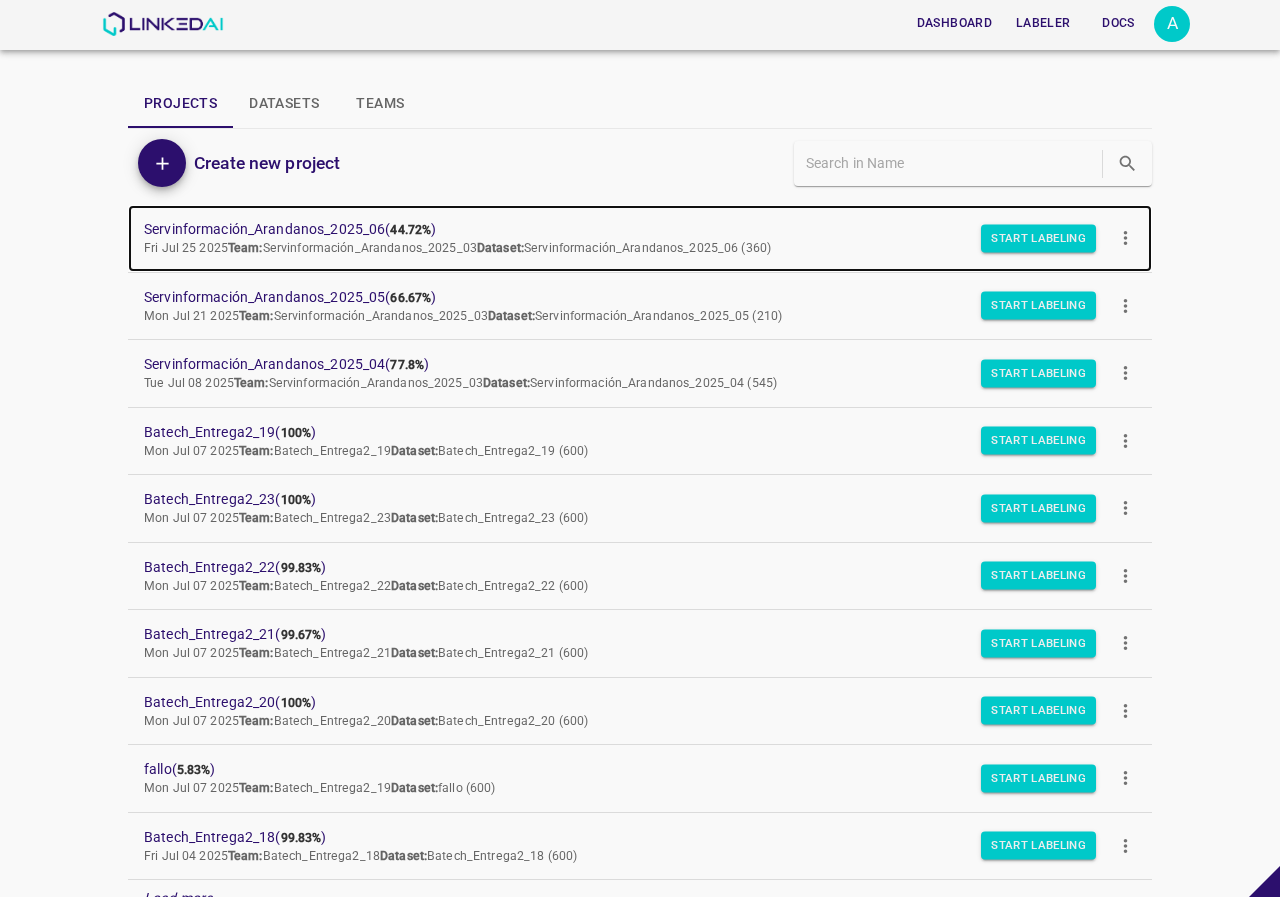 click on "Servinformación_Arandanos_2025_06  ( 44.72% )" at bounding box center [624, 229] 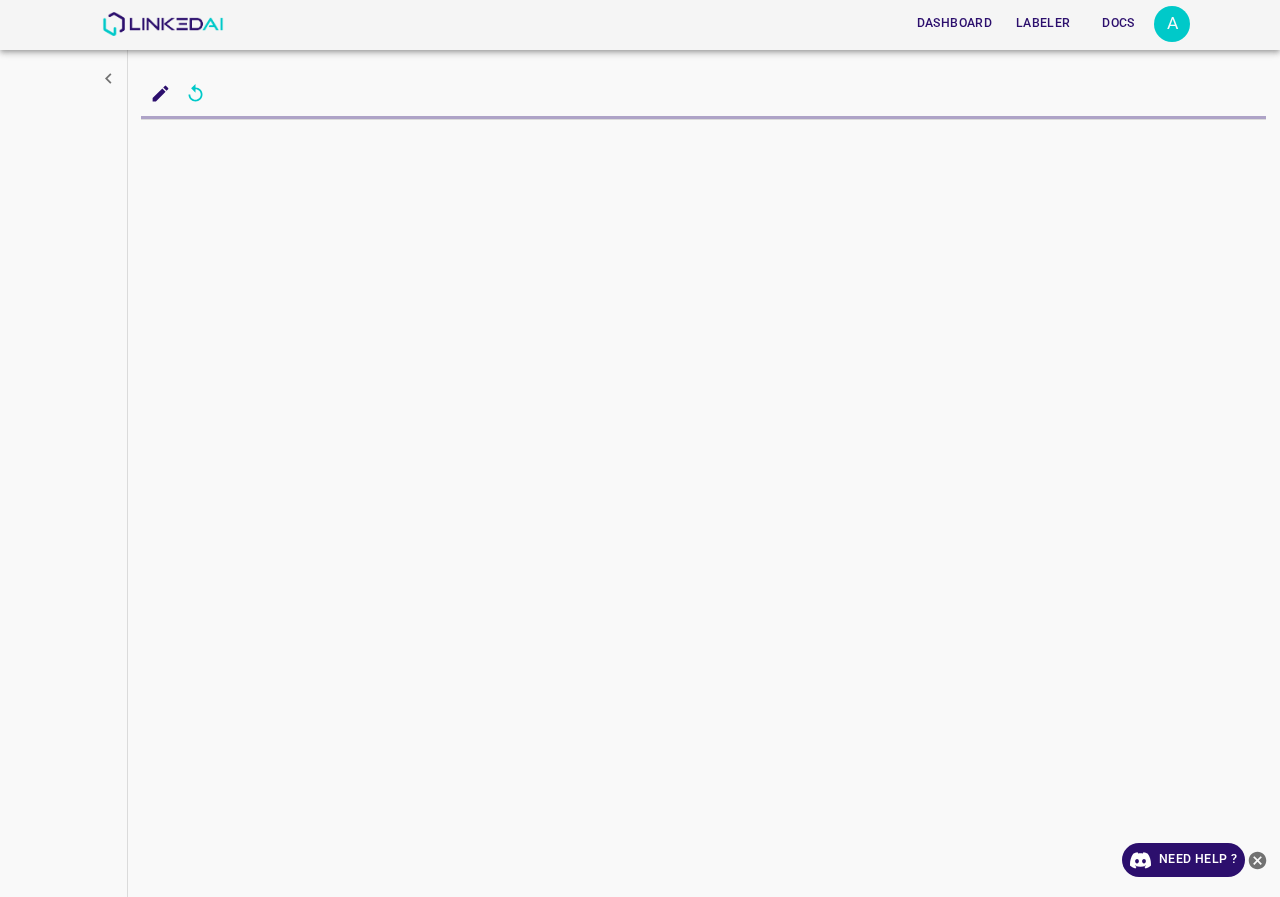 scroll, scrollTop: 0, scrollLeft: 0, axis: both 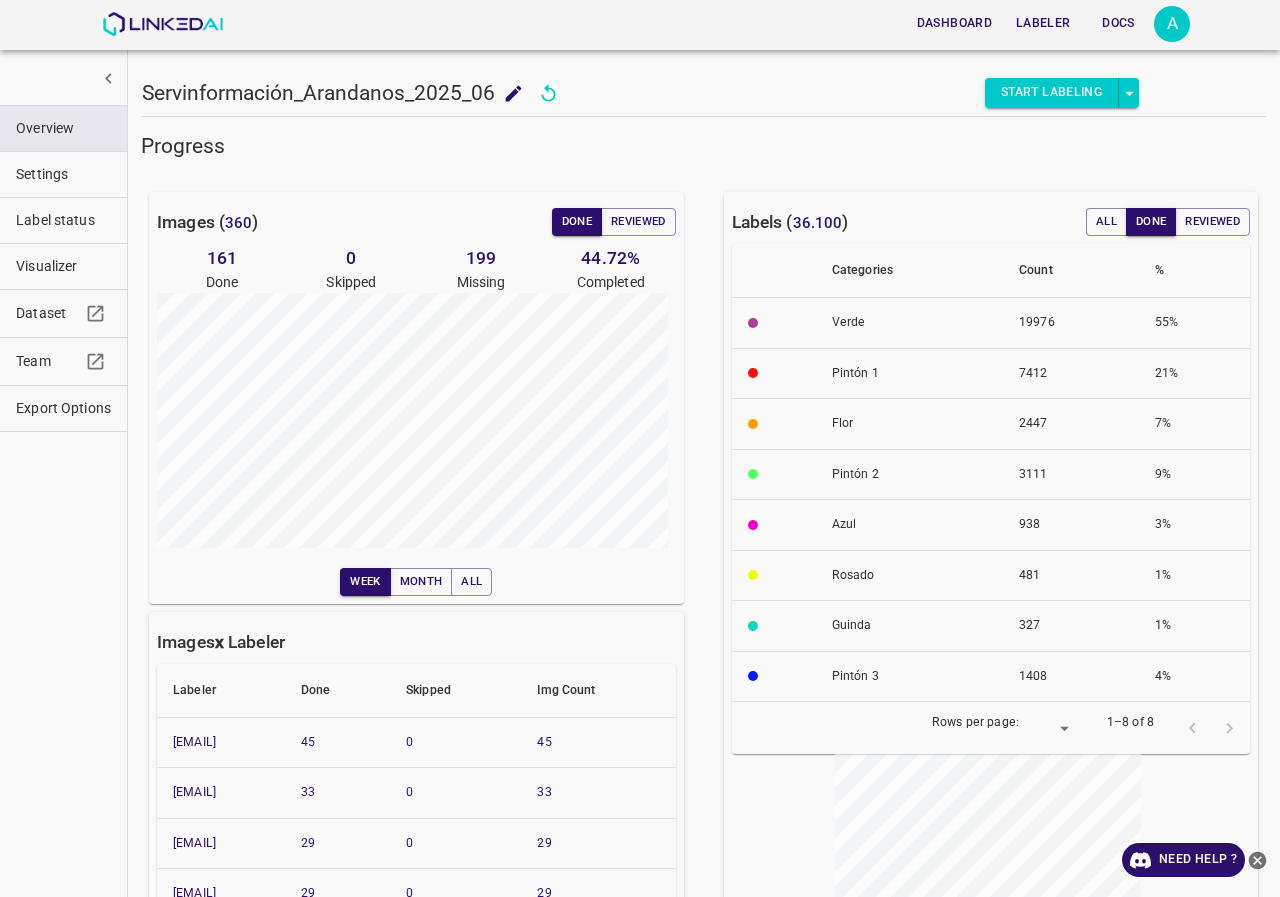 click on "Visualizer" at bounding box center [63, 266] 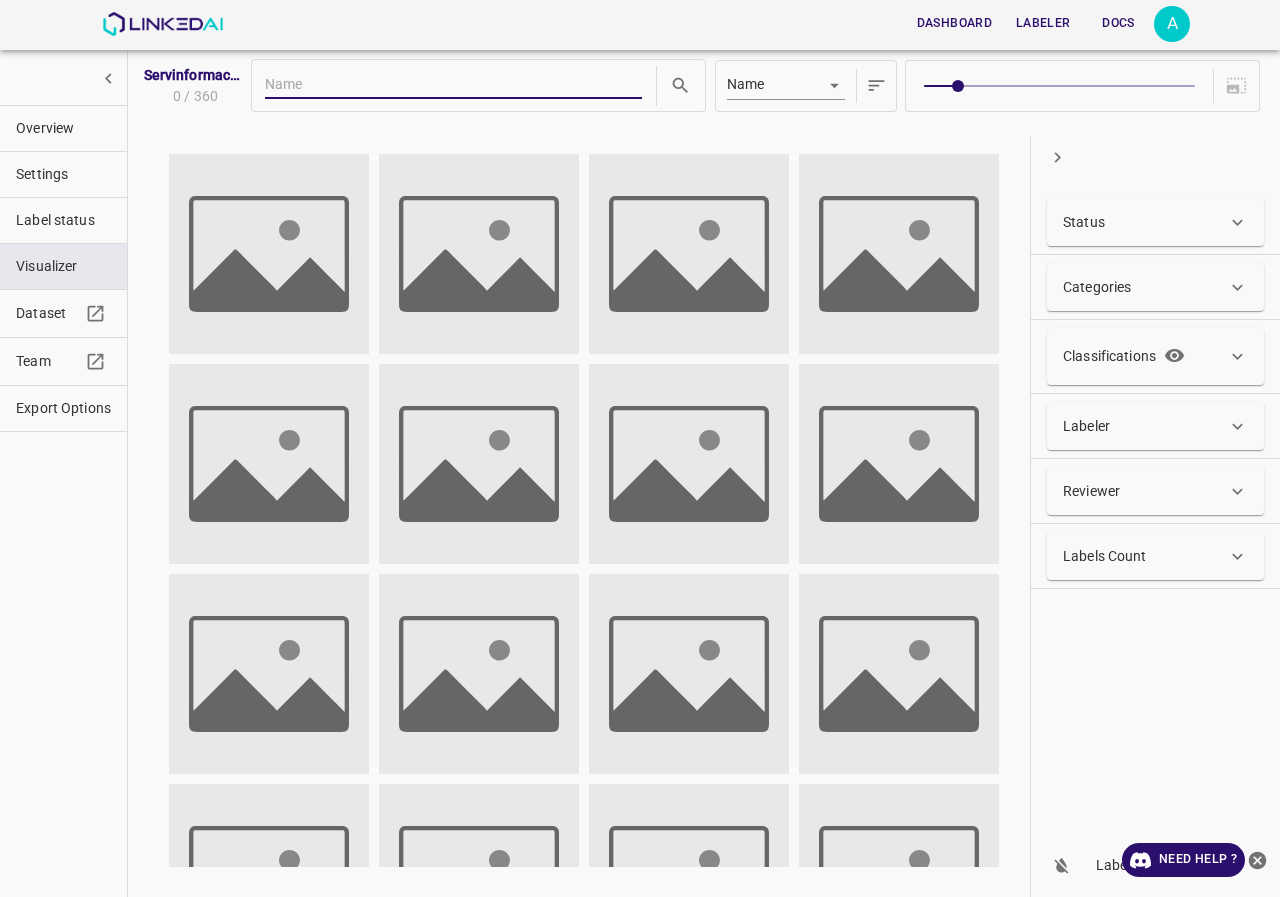 click on "Status" at bounding box center (1145, 222) 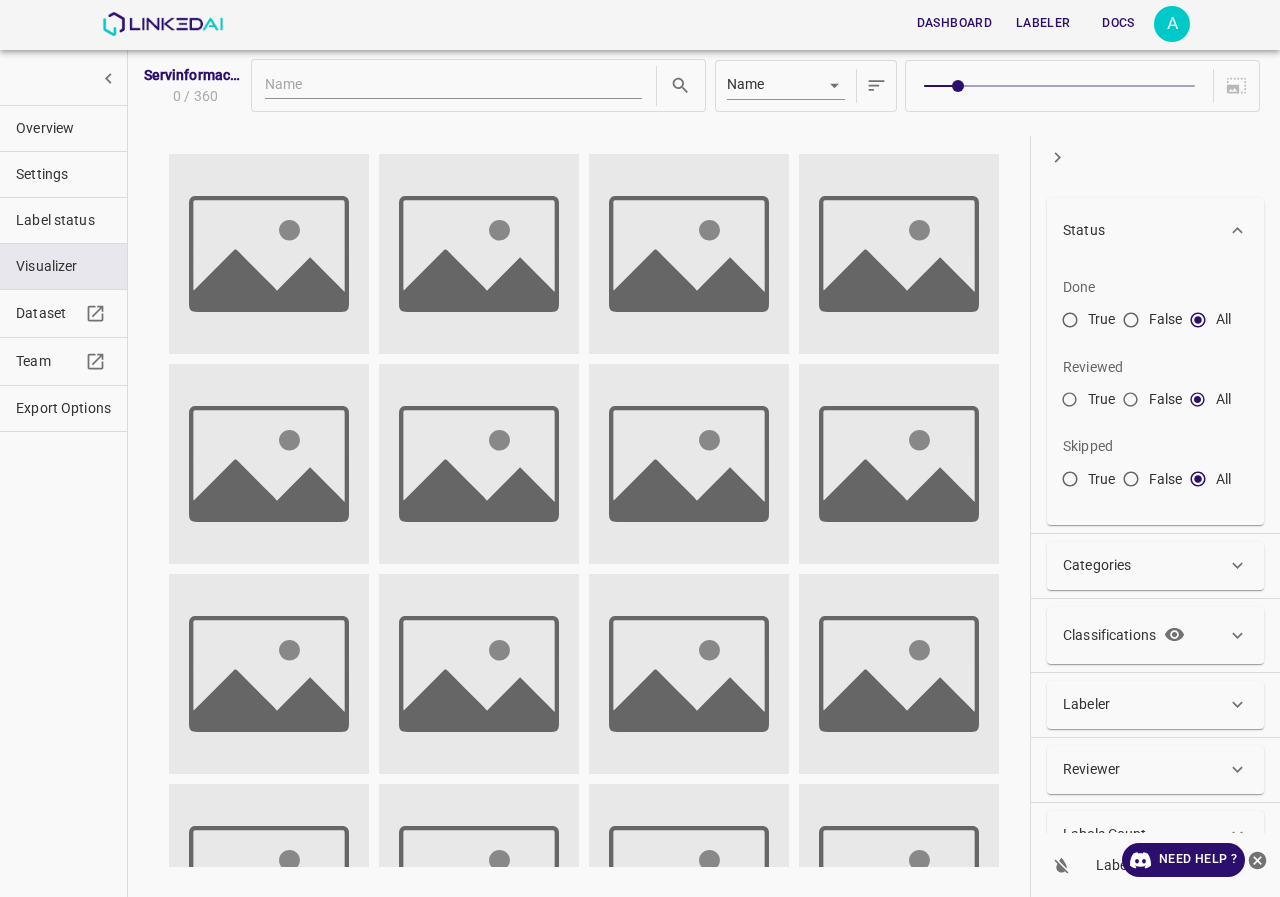 click on "True" at bounding box center (1070, 324) 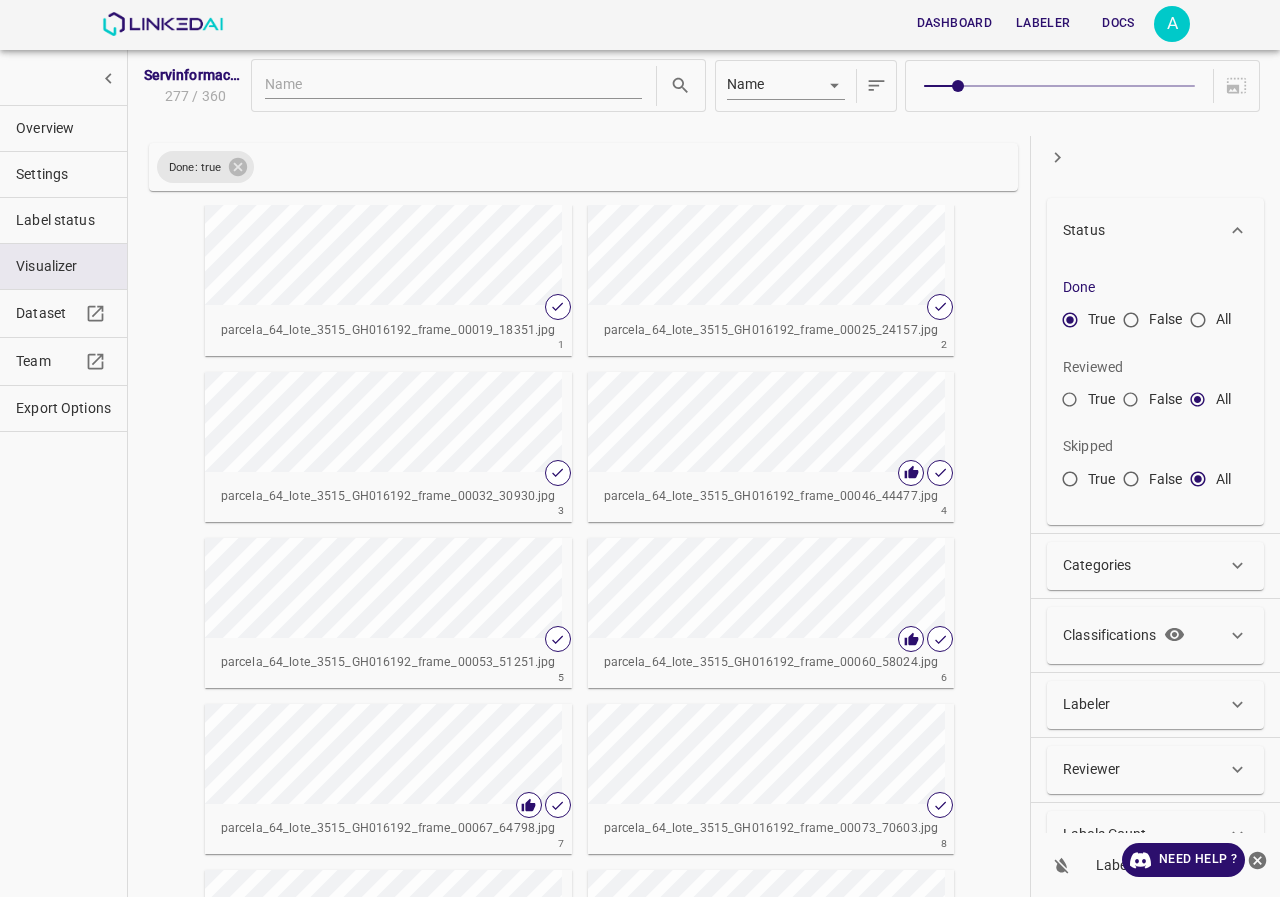 click on "Overview" at bounding box center [63, 128] 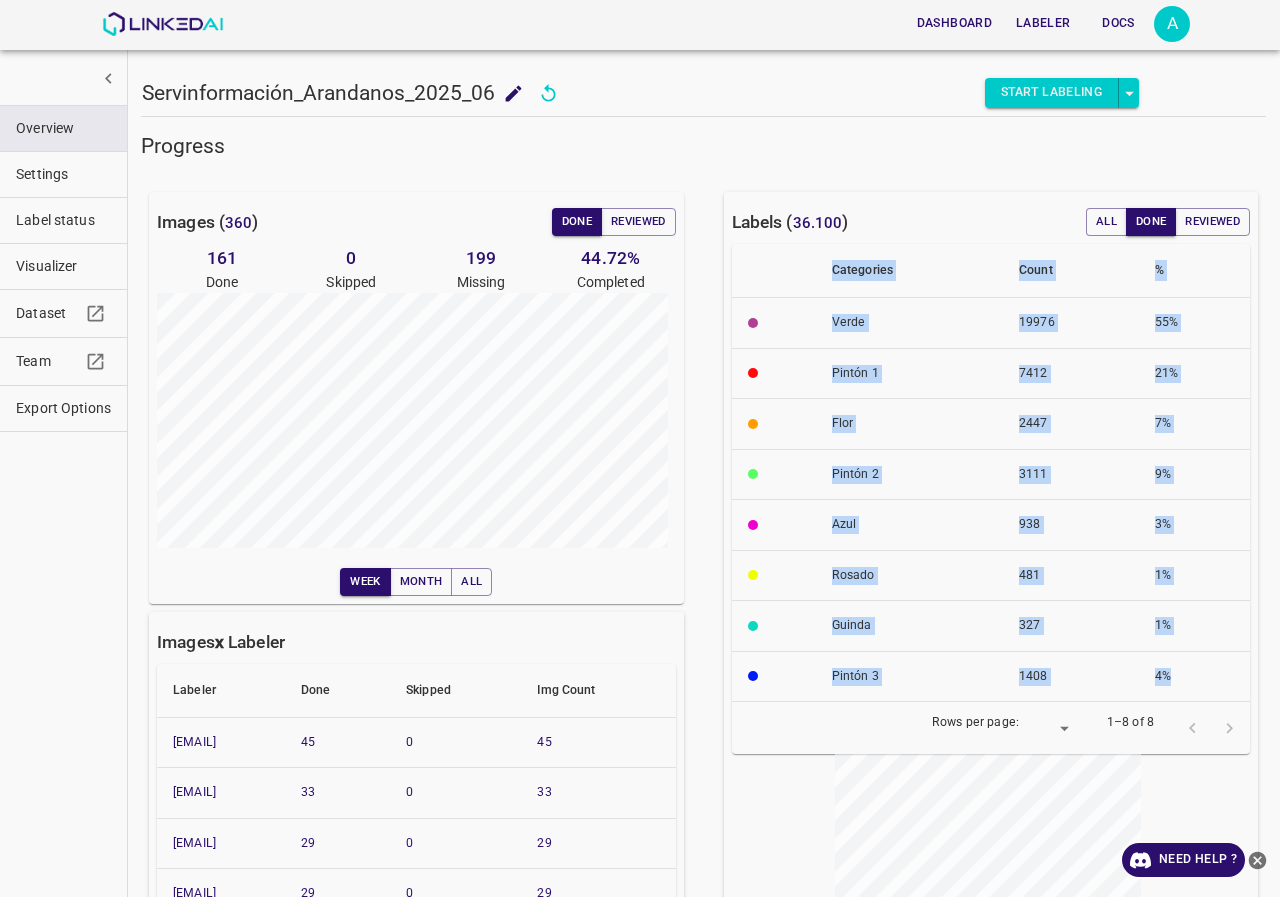 drag, startPoint x: 747, startPoint y: 296, endPoint x: 1197, endPoint y: 692, distance: 599.42975 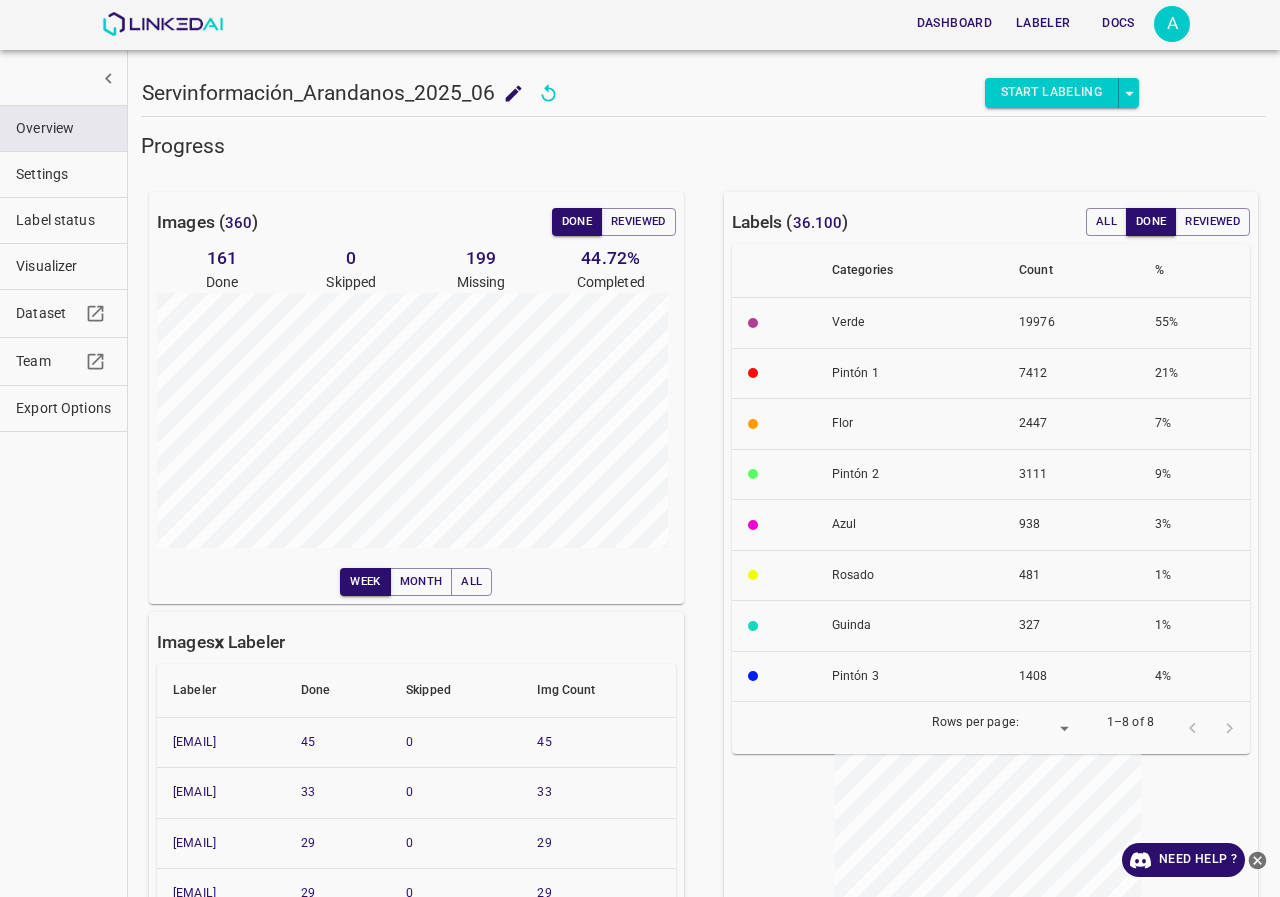 click on "Progress" at bounding box center [703, 146] 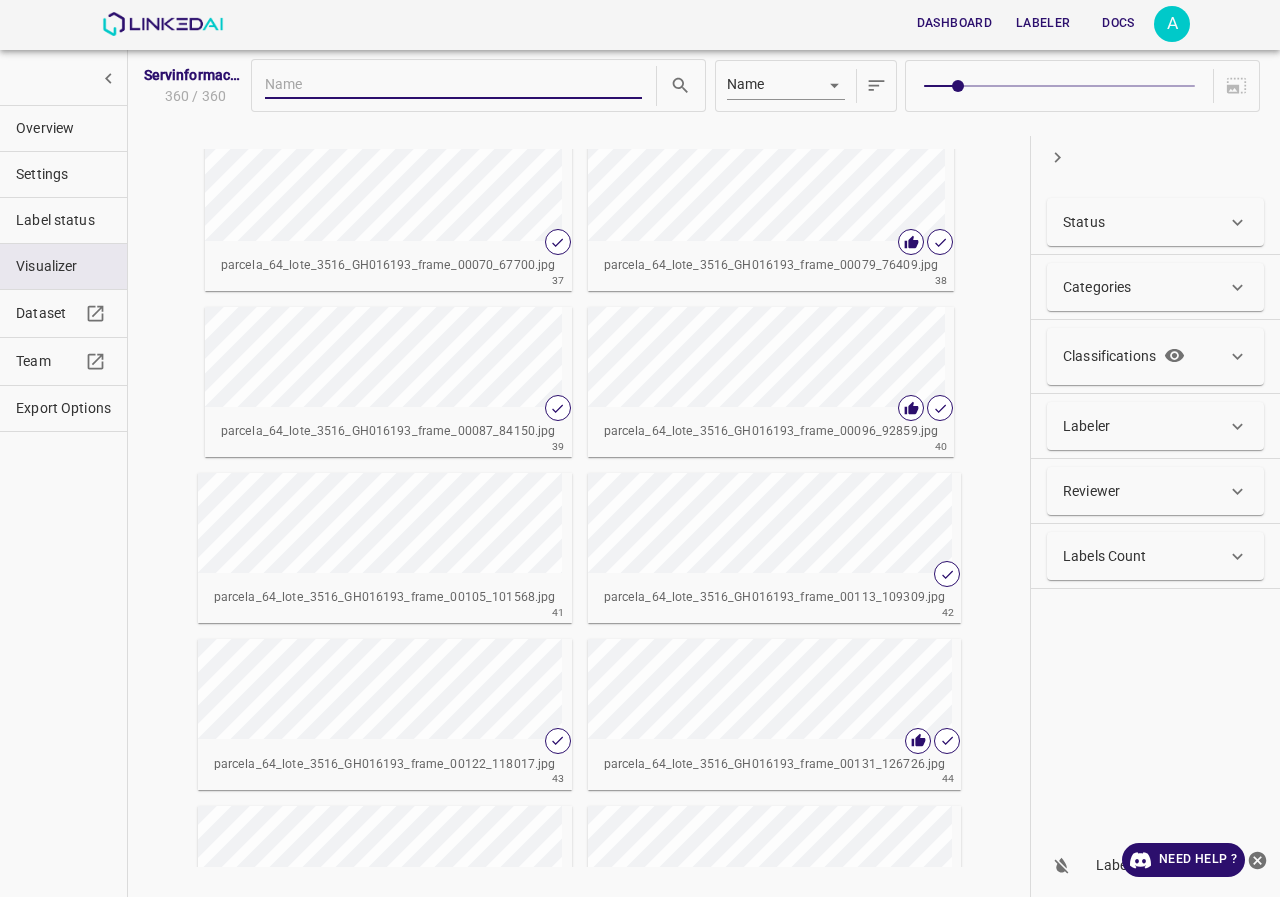 scroll, scrollTop: 3200, scrollLeft: 0, axis: vertical 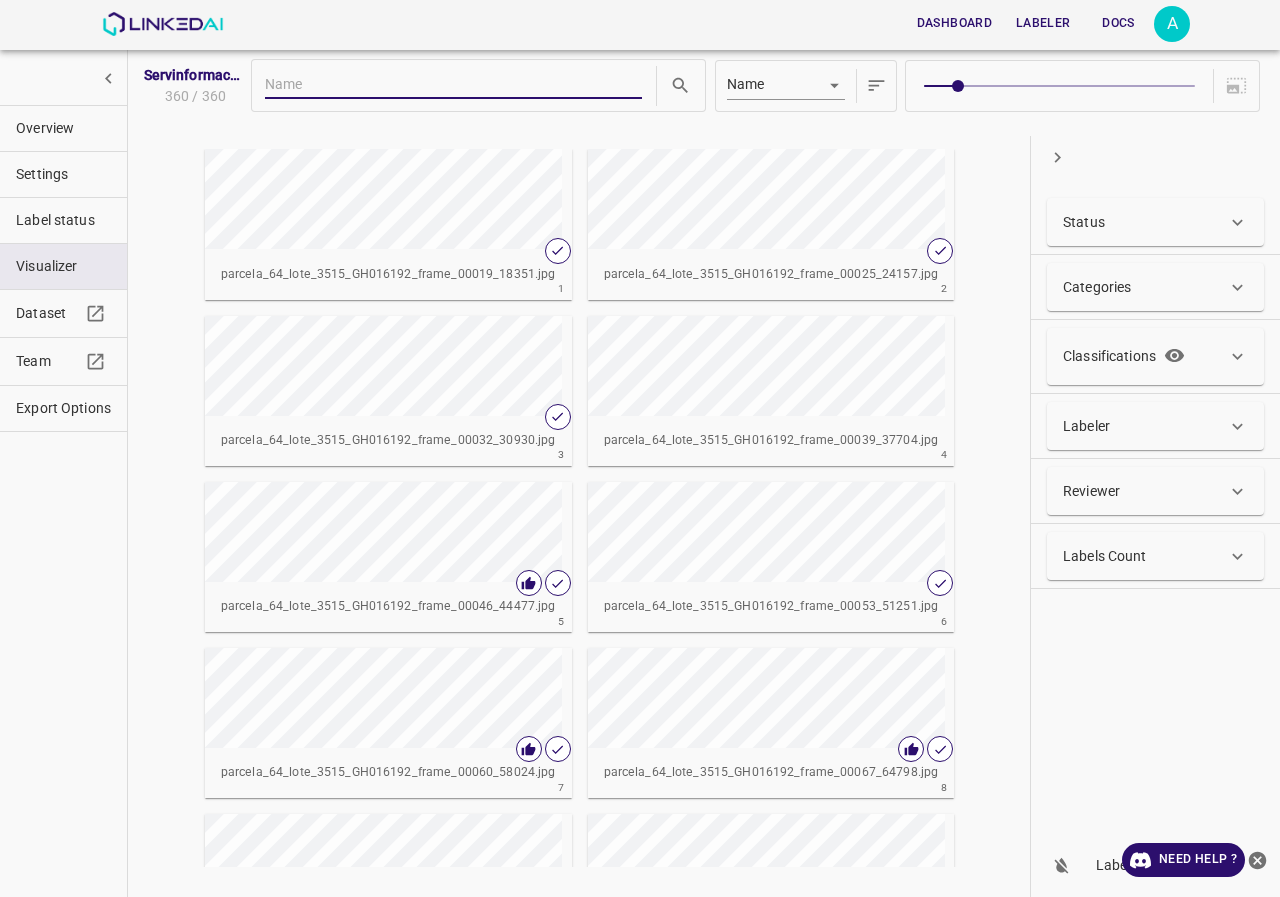 click at bounding box center (1059, 86) 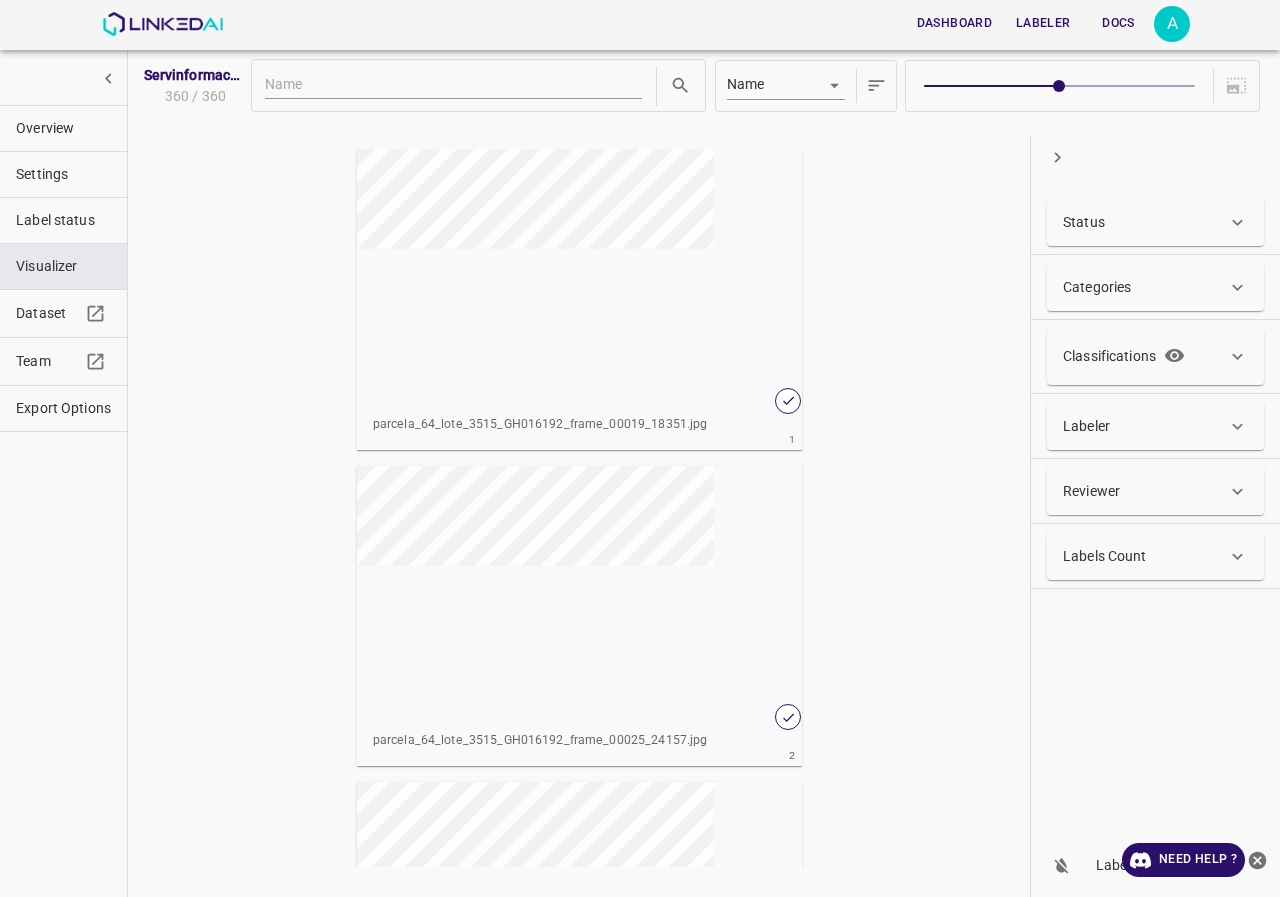 type on "5" 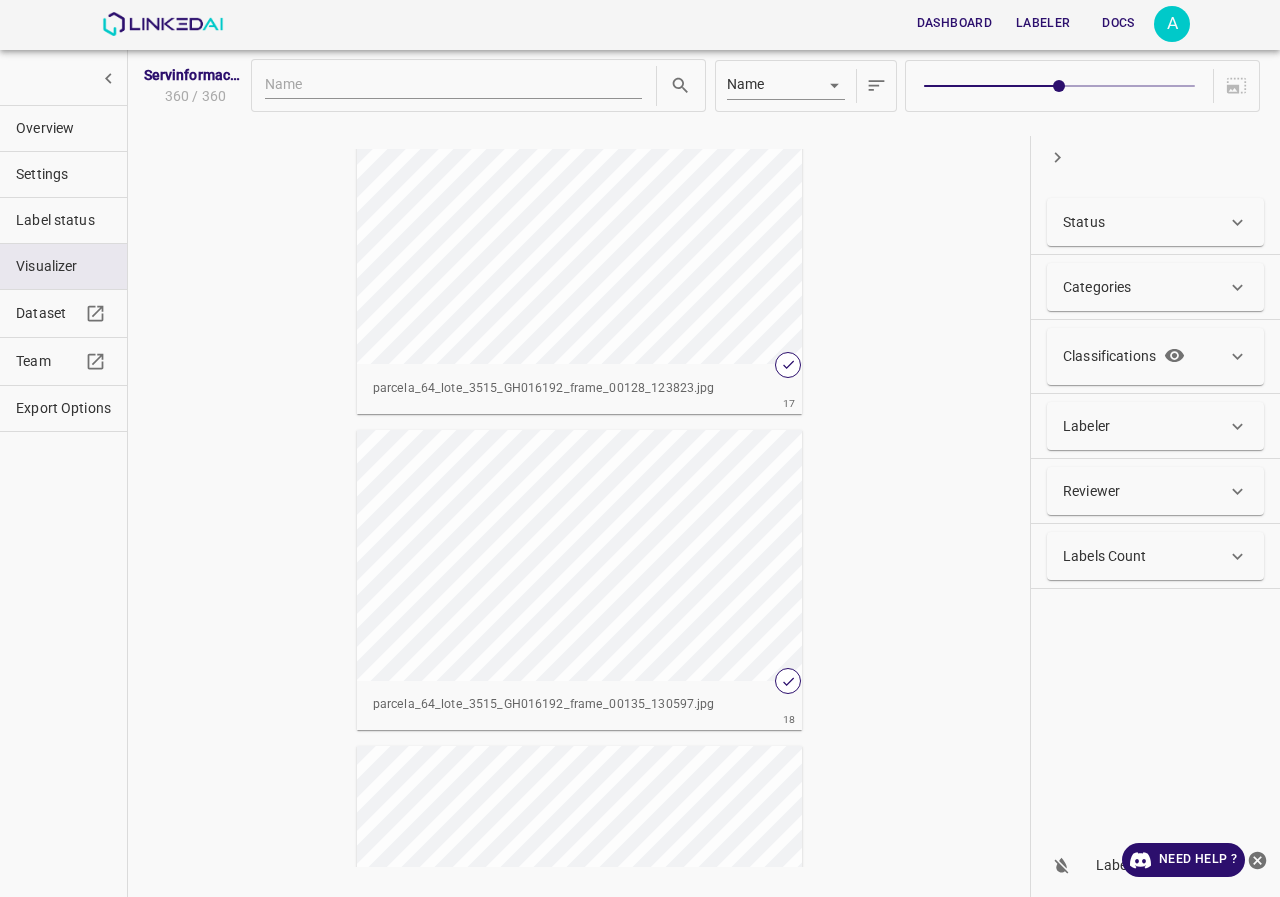 scroll, scrollTop: 5200, scrollLeft: 0, axis: vertical 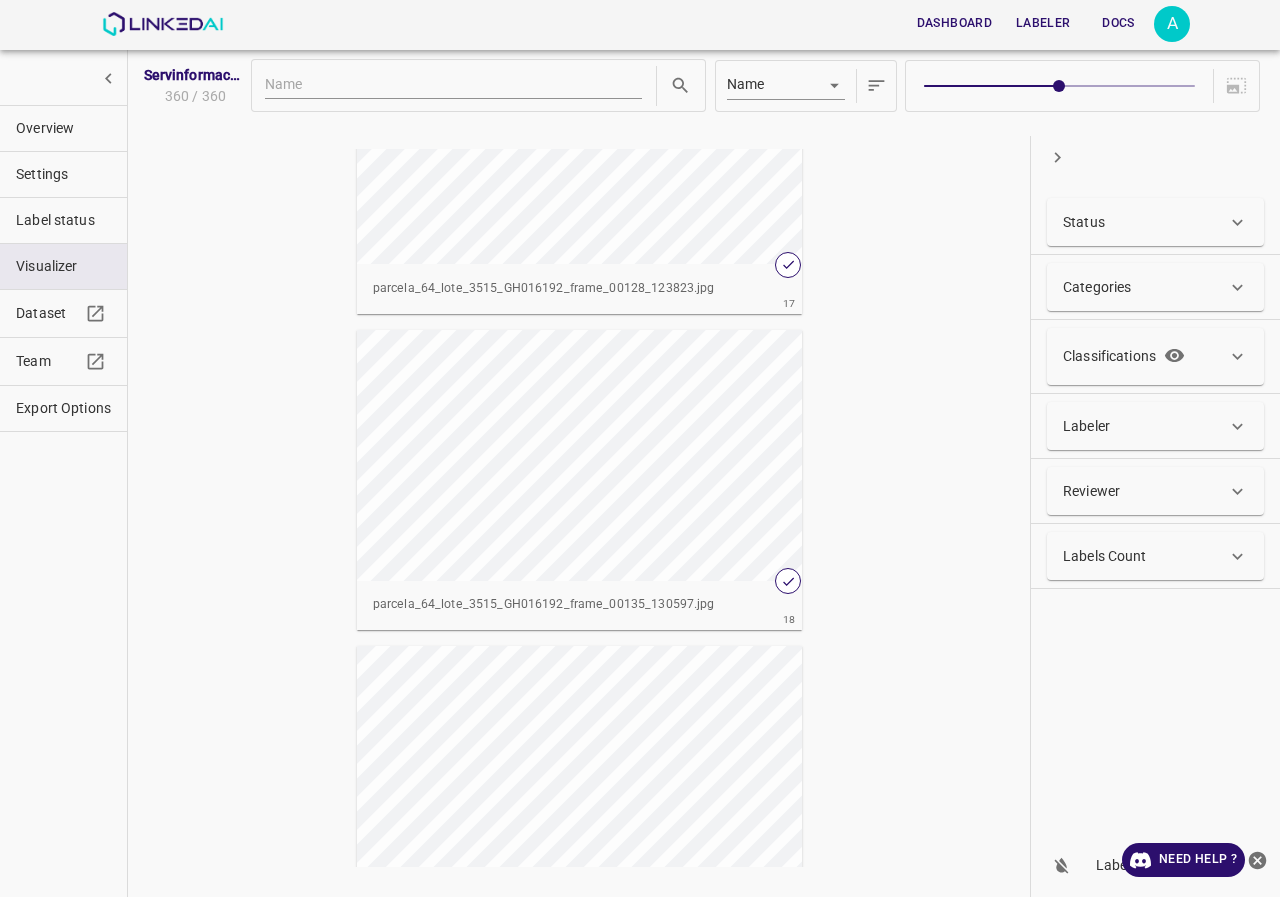 click on "Labels Count" at bounding box center (1145, 556) 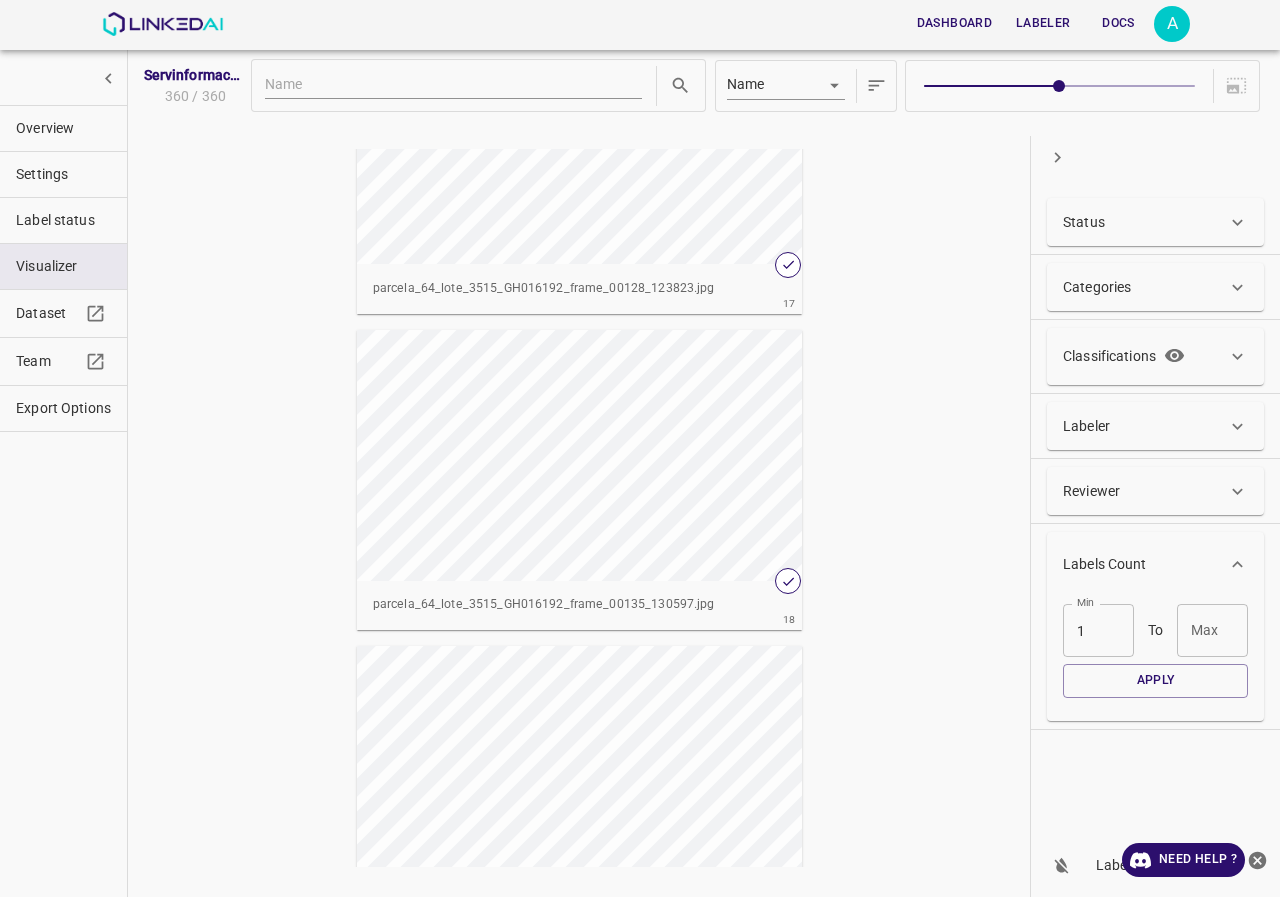 click on "1" at bounding box center (1098, 630) 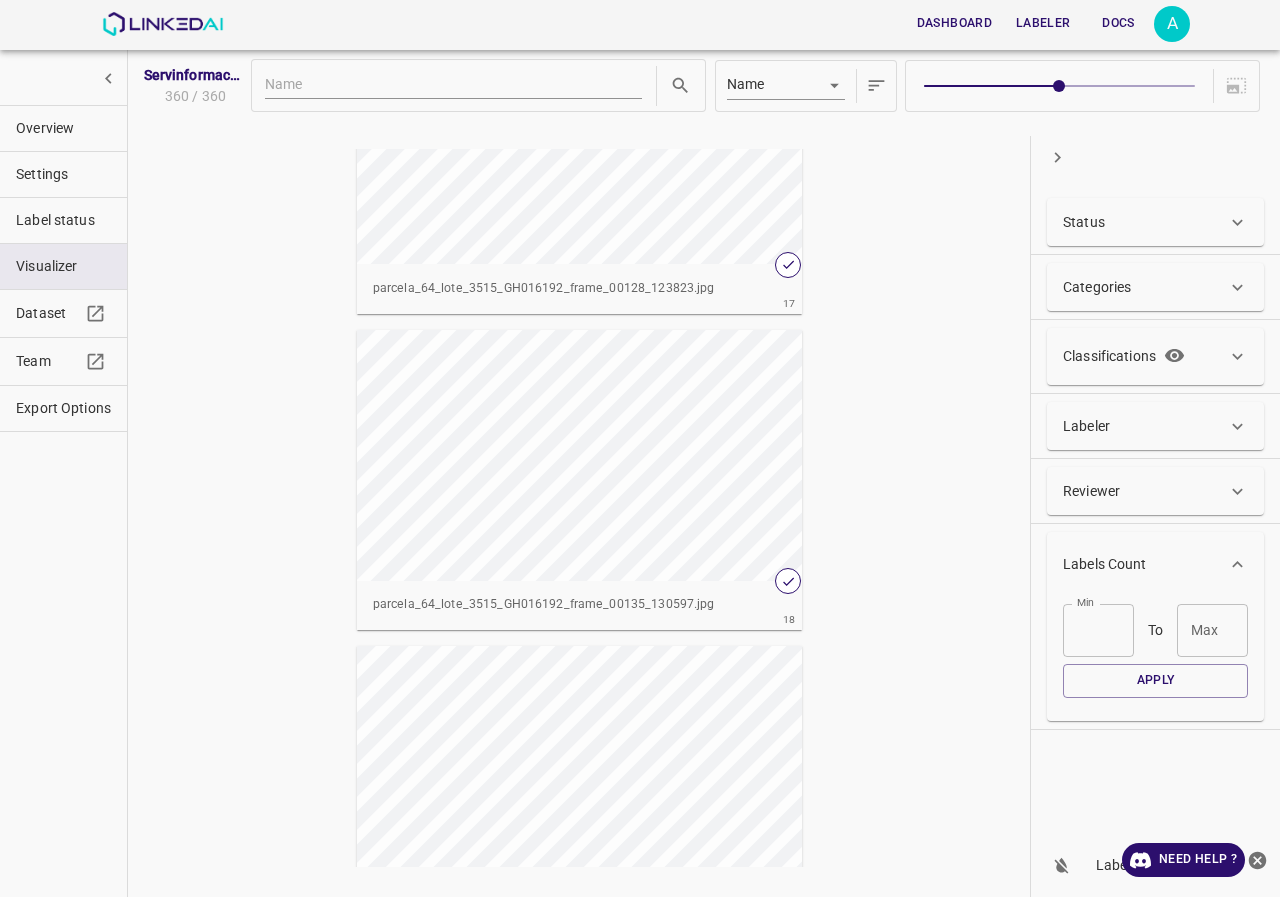 type 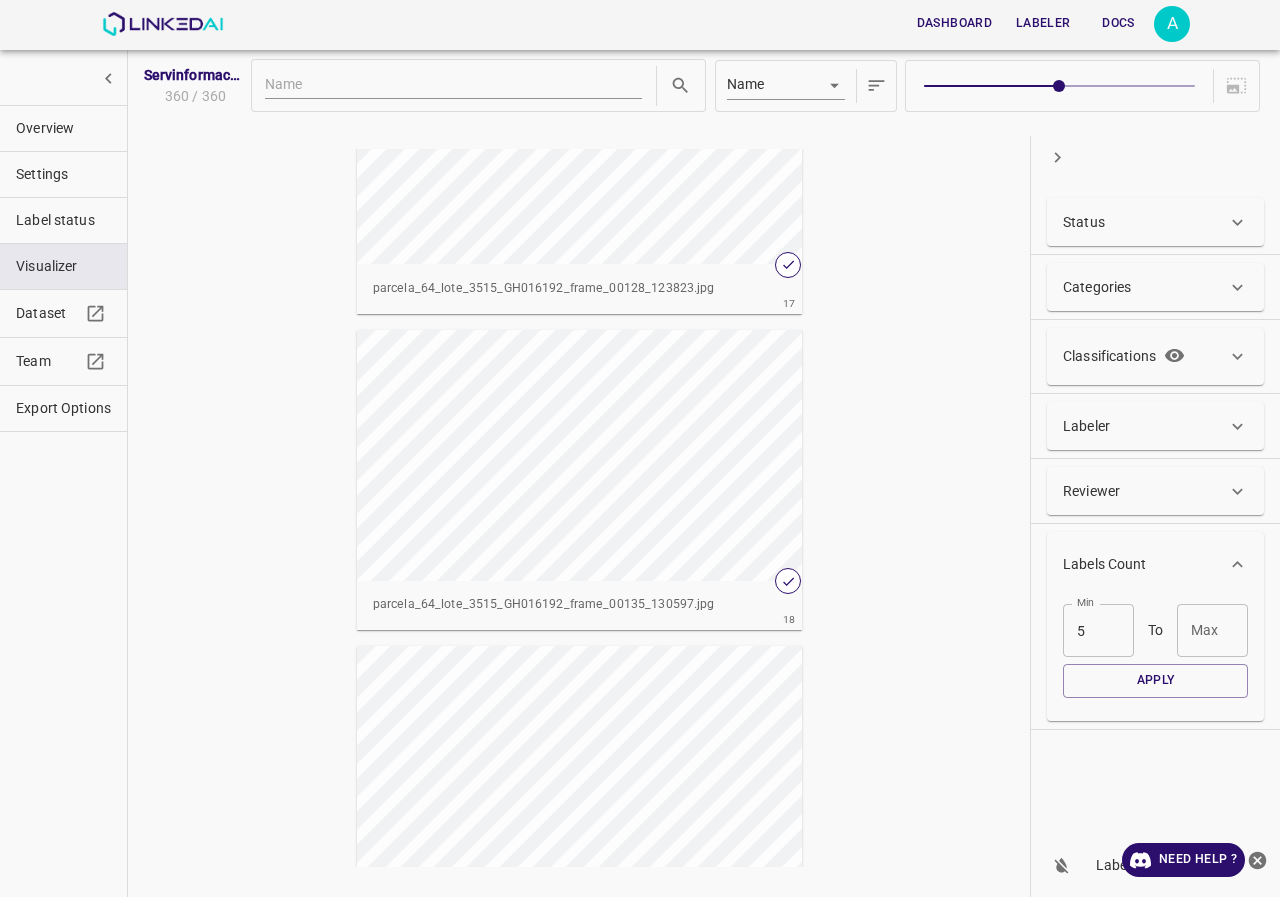click on "5" at bounding box center [1098, 630] 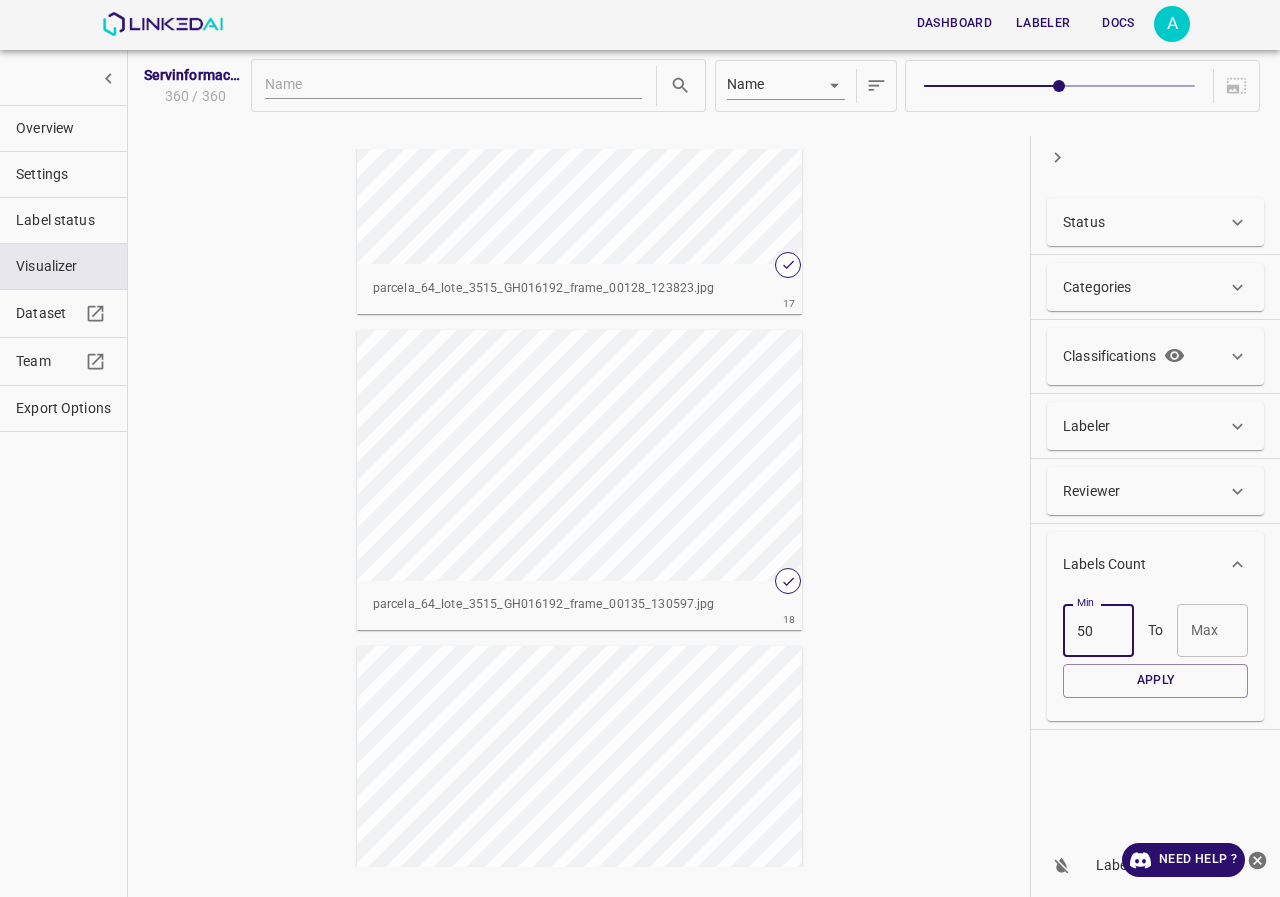 click on "50" at bounding box center (1098, 630) 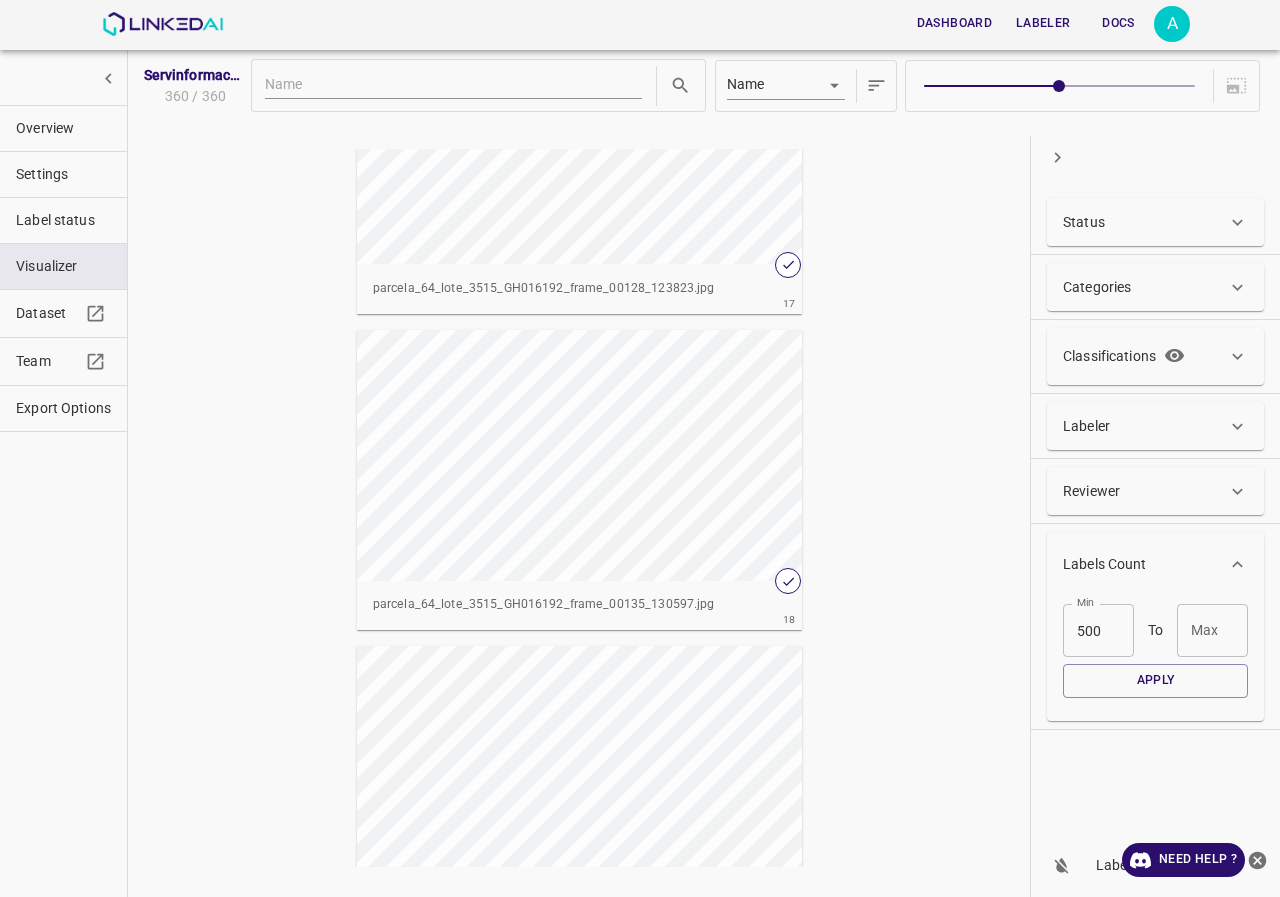 click on "Max" at bounding box center [1212, 630] 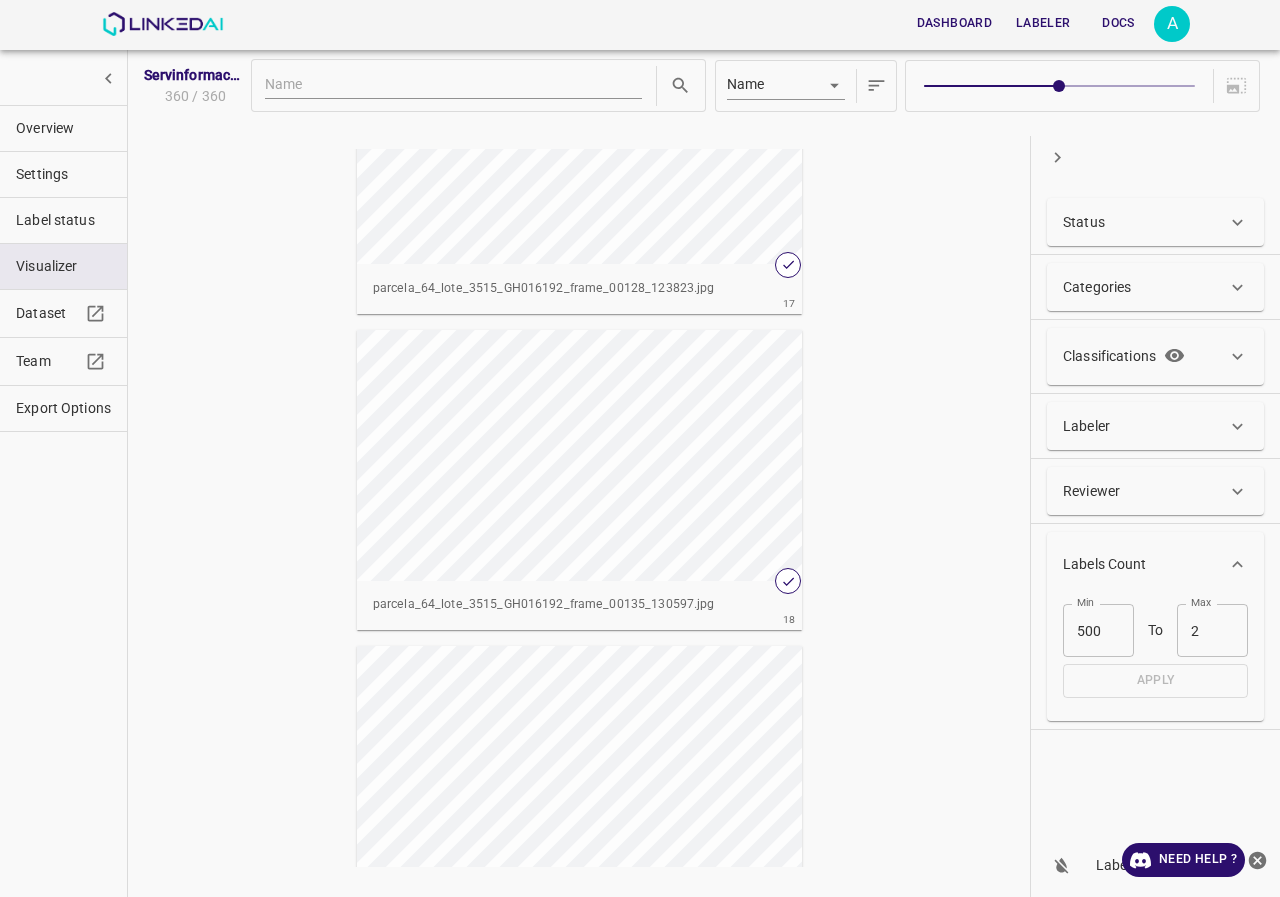 click on "2" at bounding box center [1212, 630] 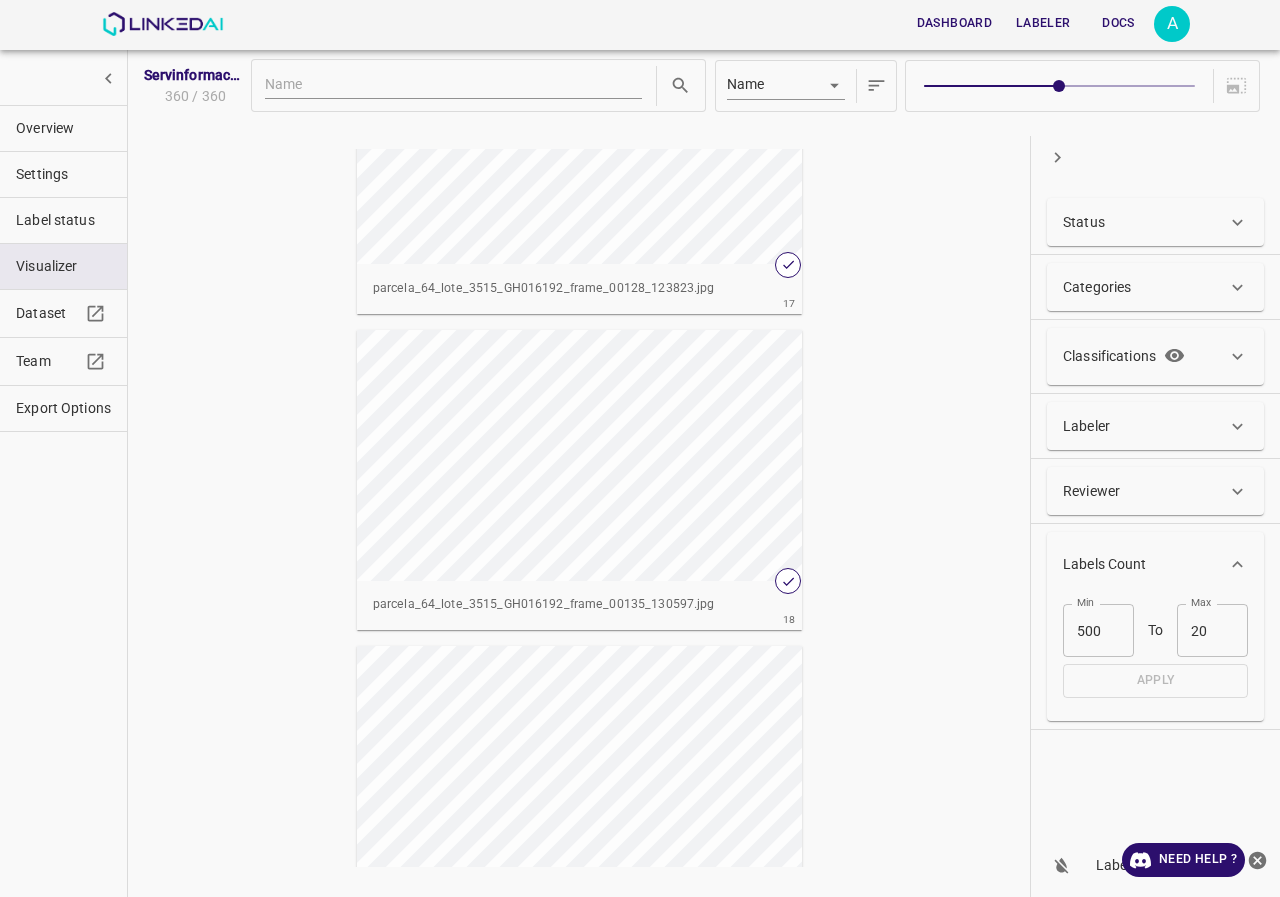 click on "20" at bounding box center (1212, 630) 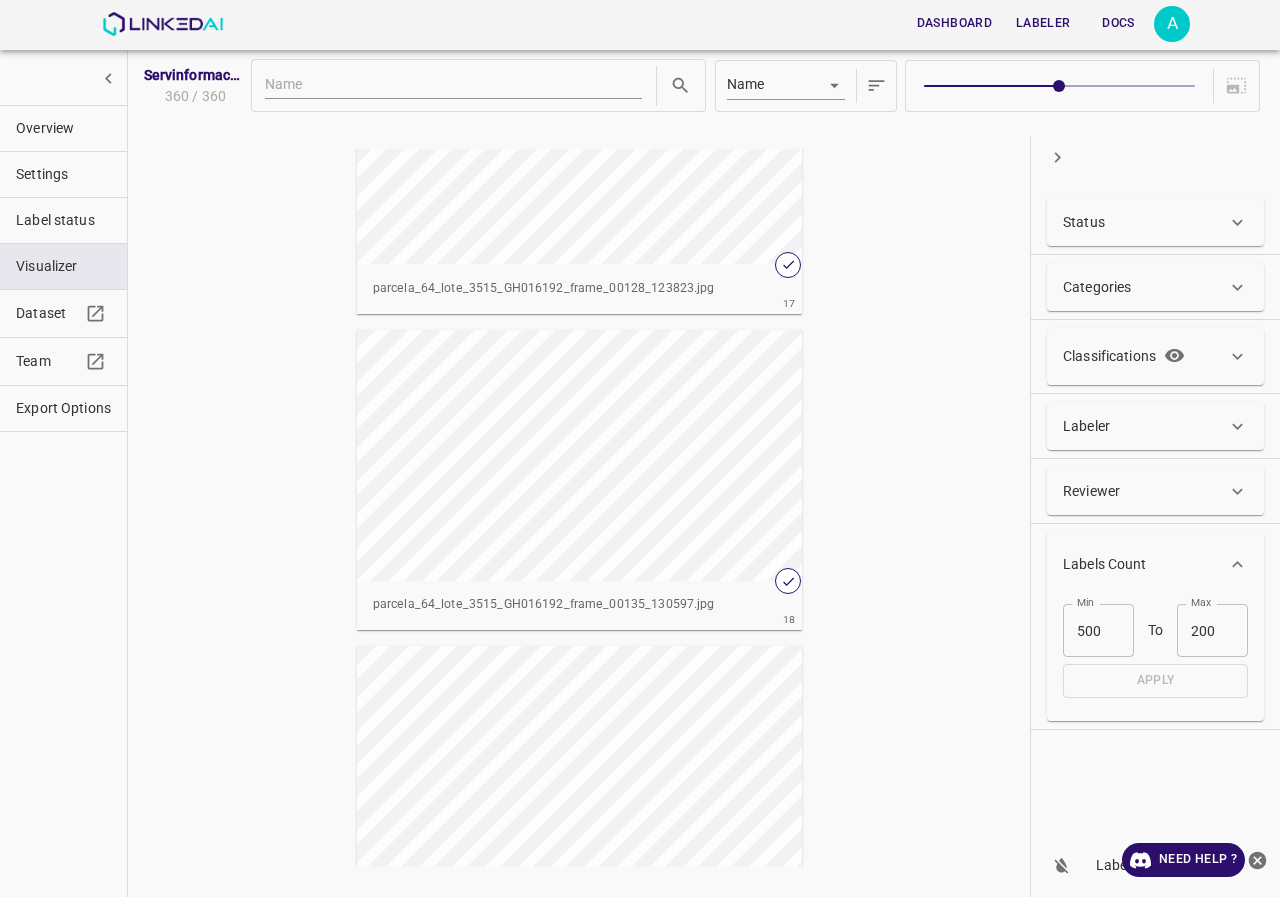 click on "200" at bounding box center [1212, 630] 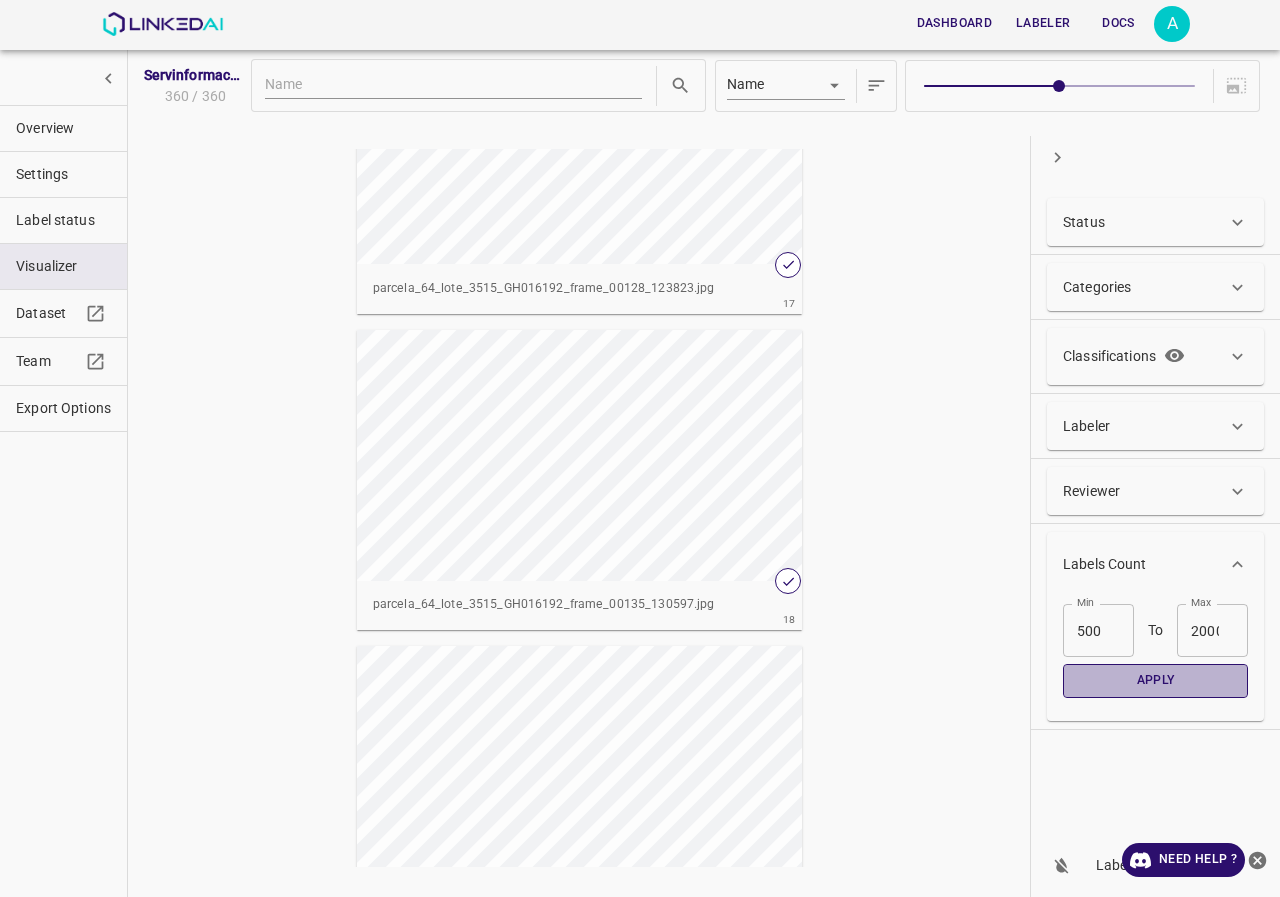 click on "Apply" at bounding box center (1155, 680) 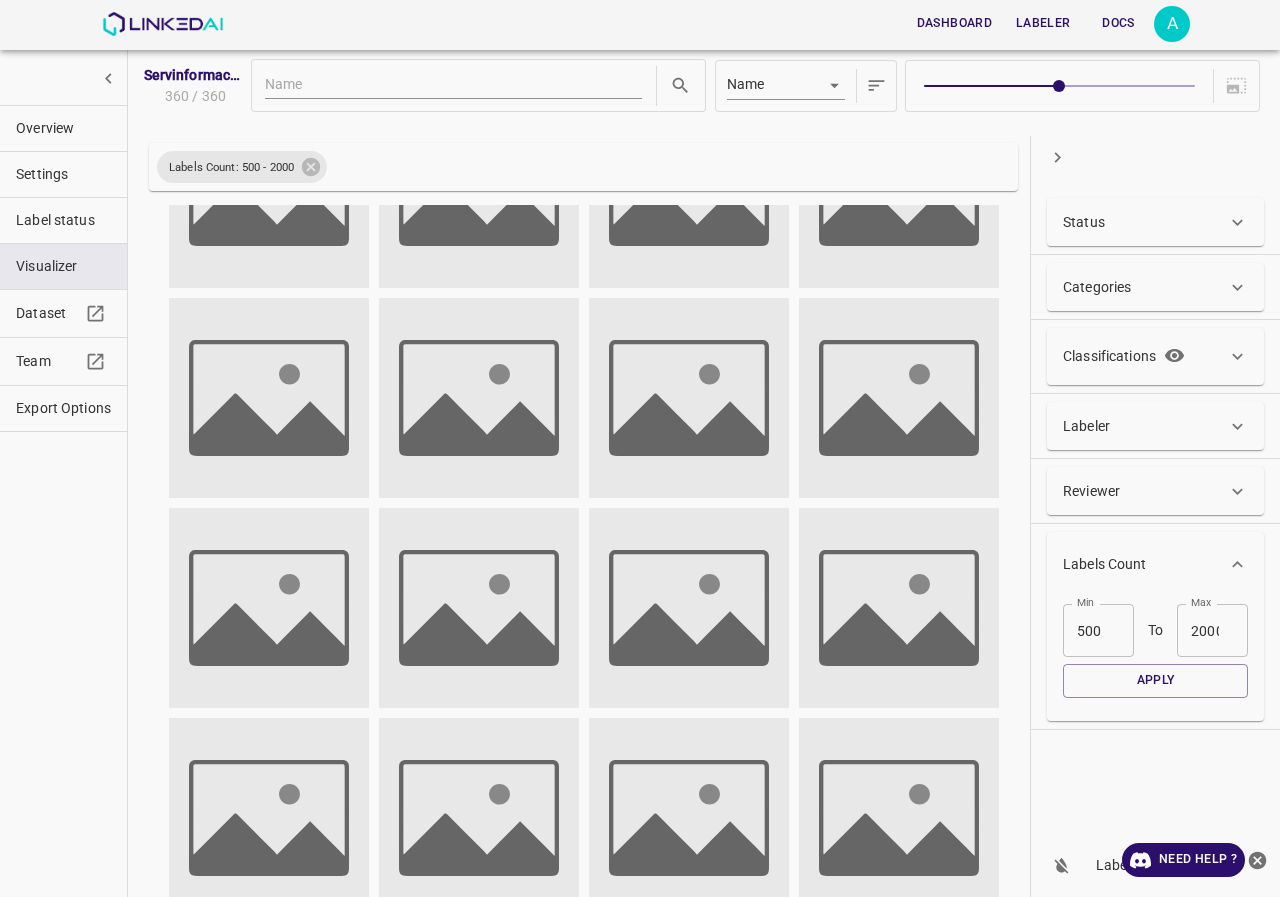 scroll, scrollTop: 332, scrollLeft: 0, axis: vertical 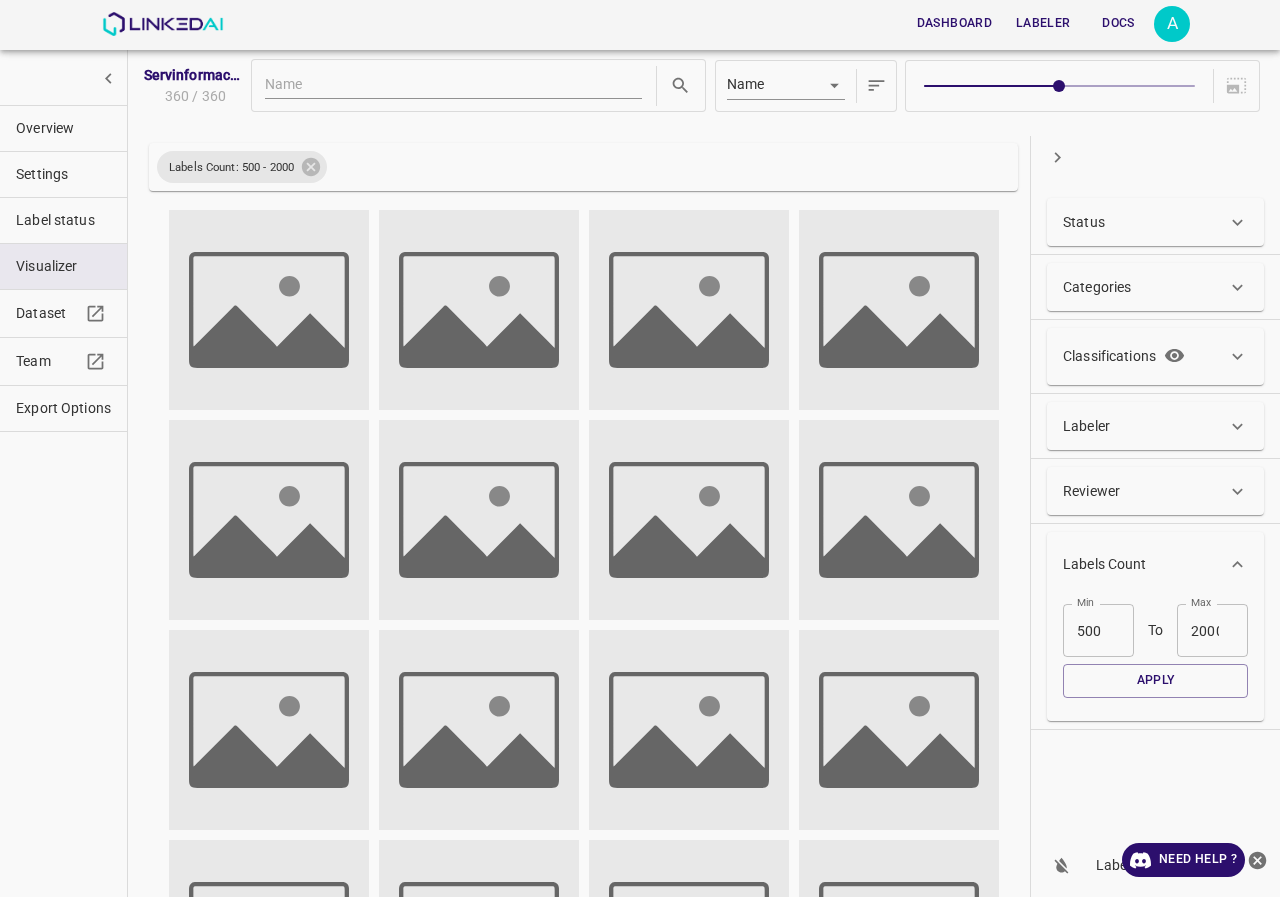click 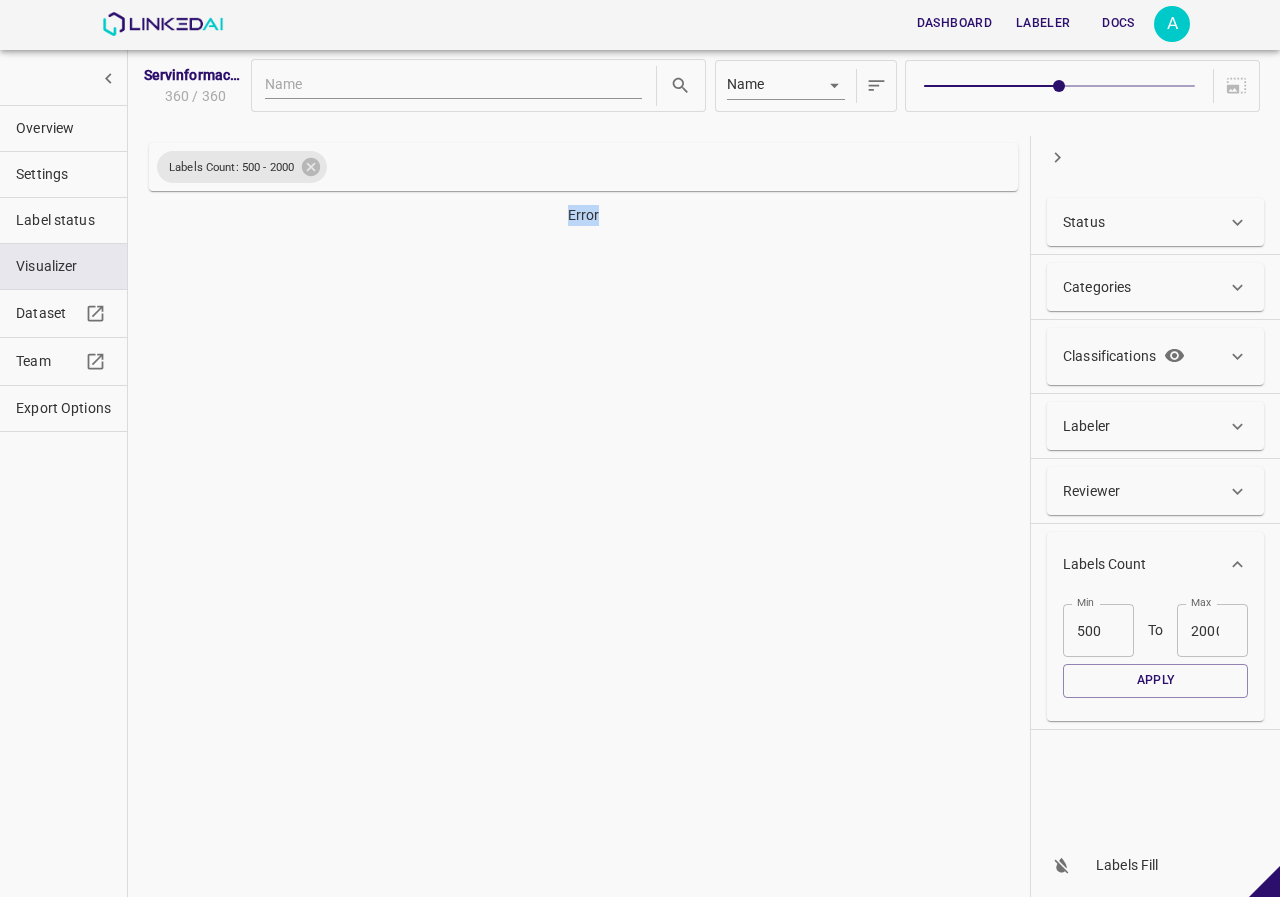 drag, startPoint x: 603, startPoint y: 217, endPoint x: 548, endPoint y: 217, distance: 55 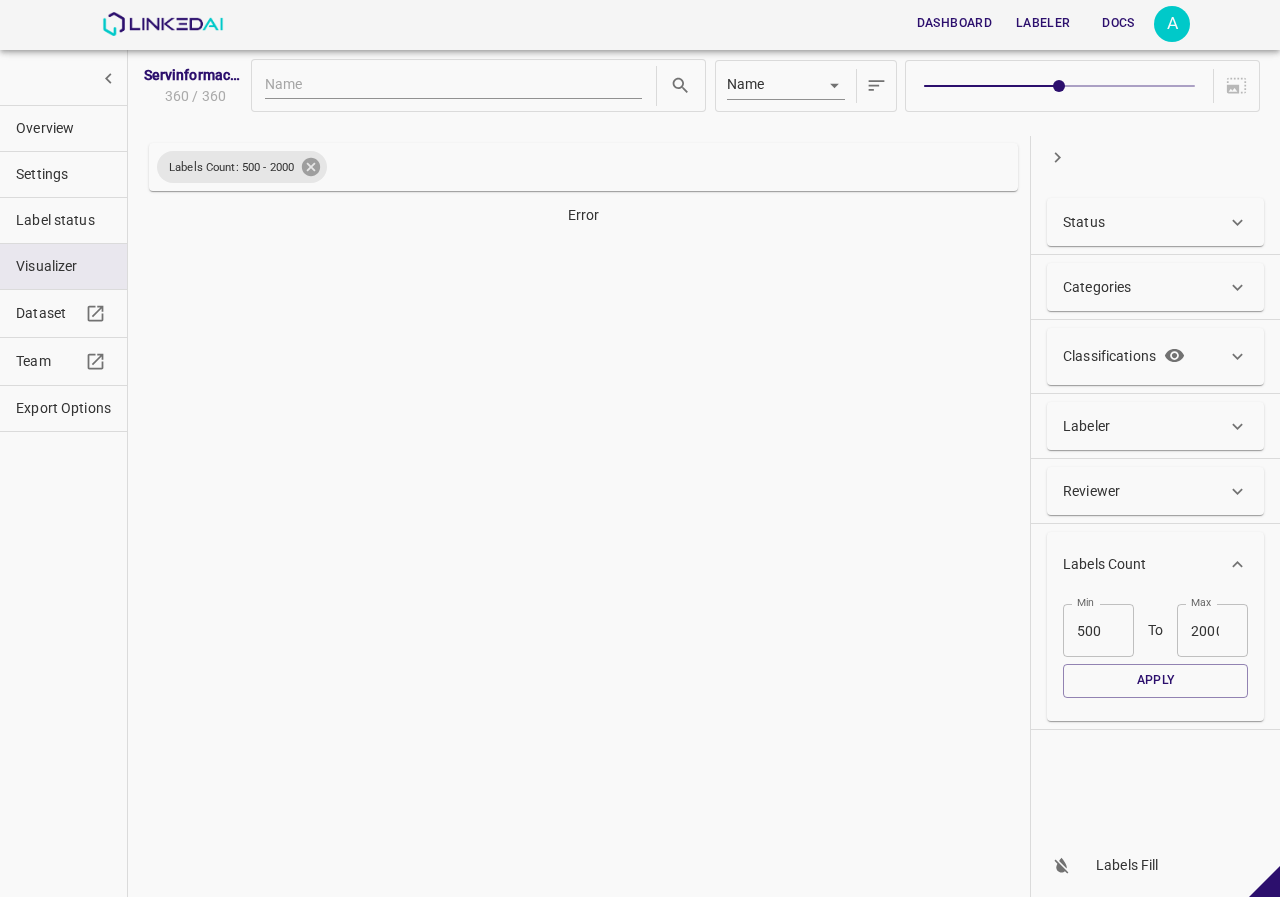 click 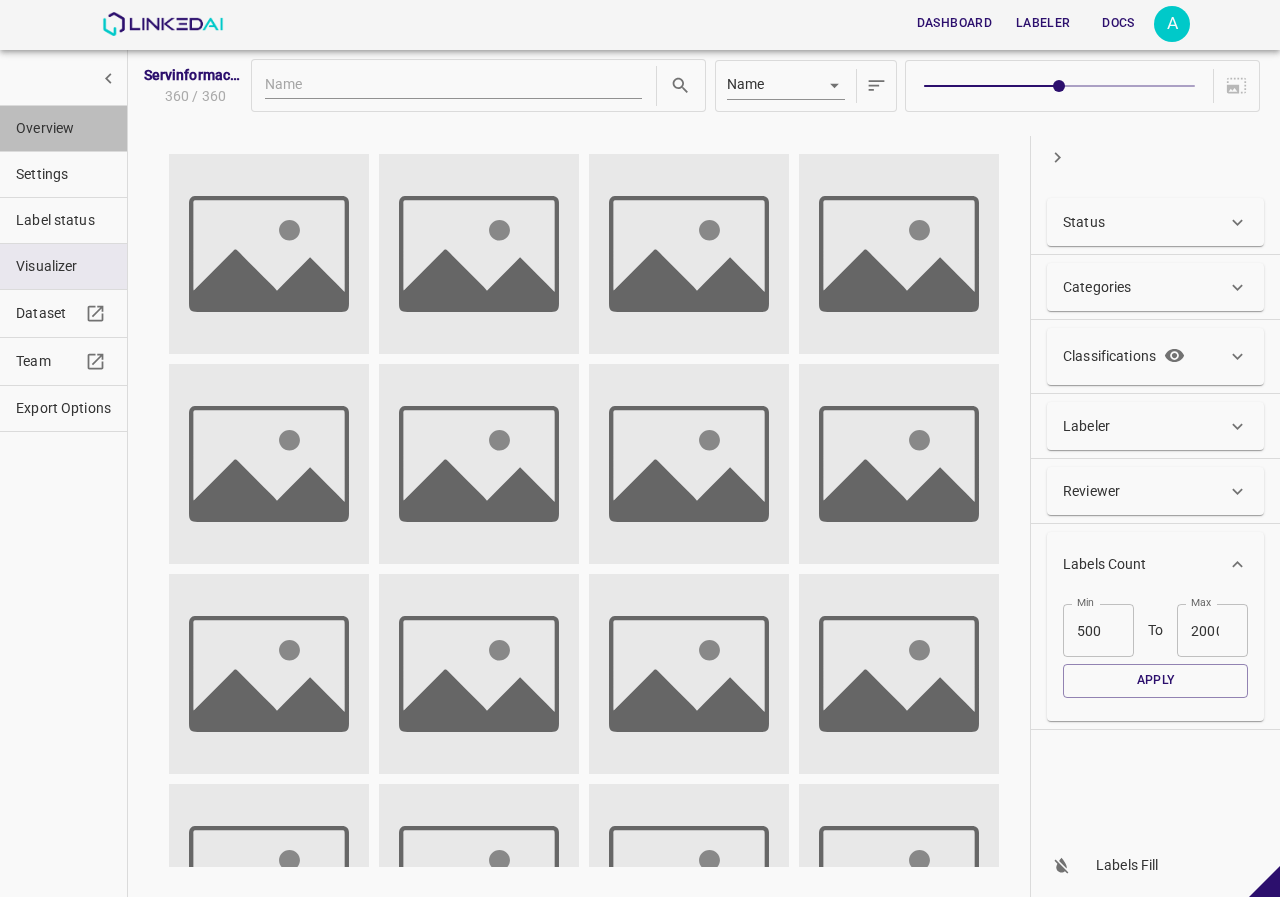 click on "Overview" at bounding box center (63, 128) 